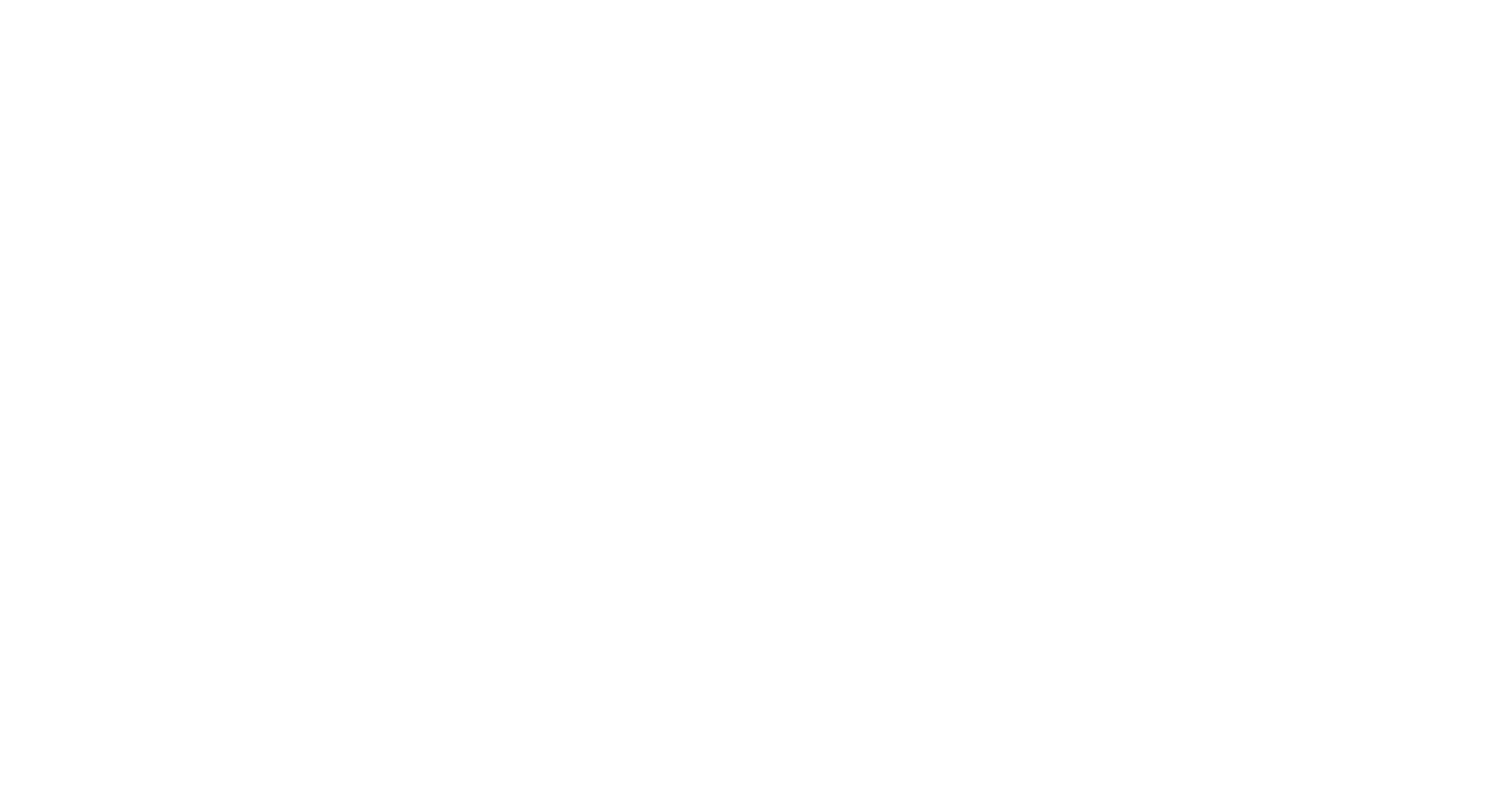 scroll, scrollTop: 0, scrollLeft: 0, axis: both 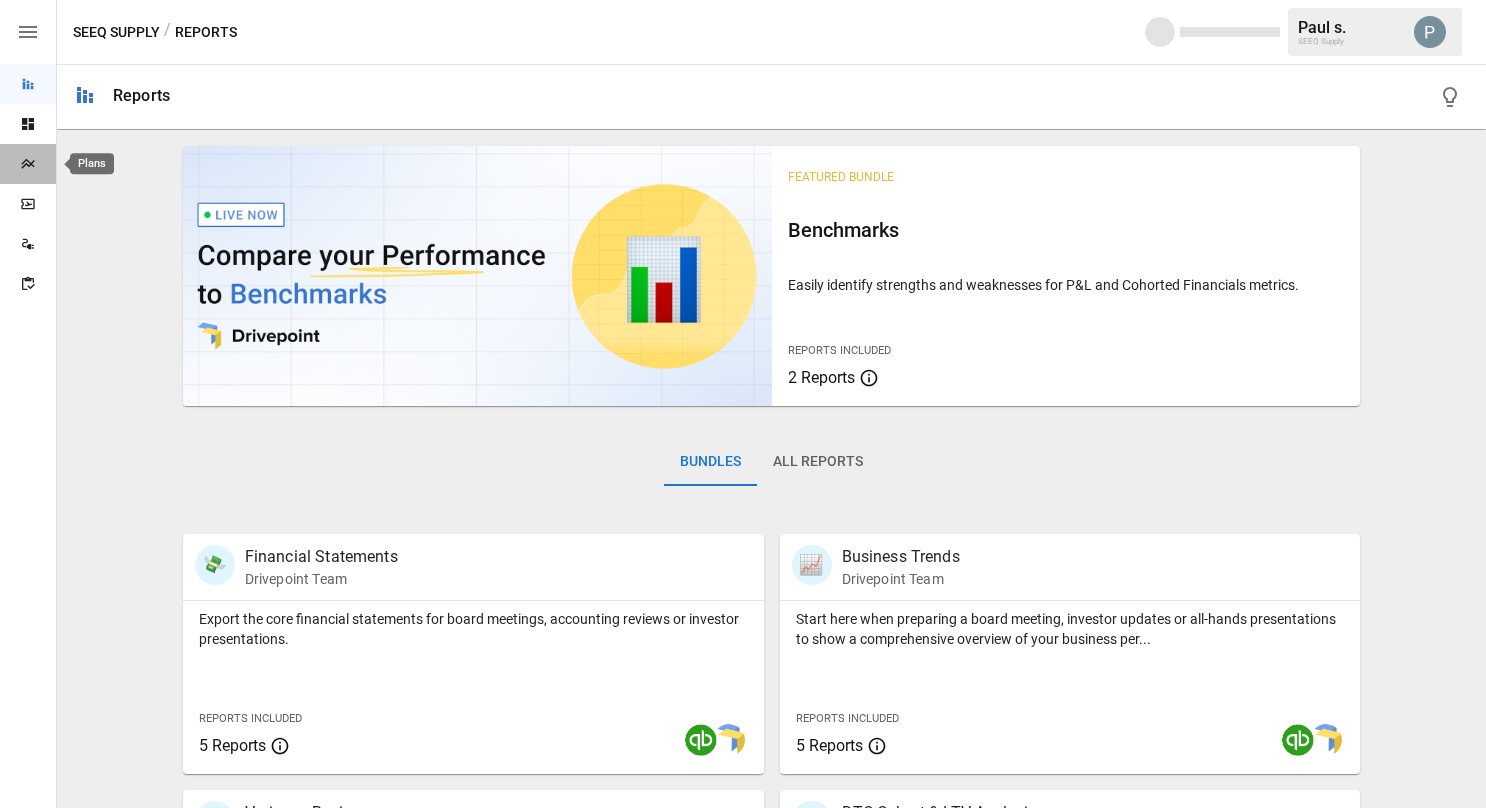 click at bounding box center (28, 164) 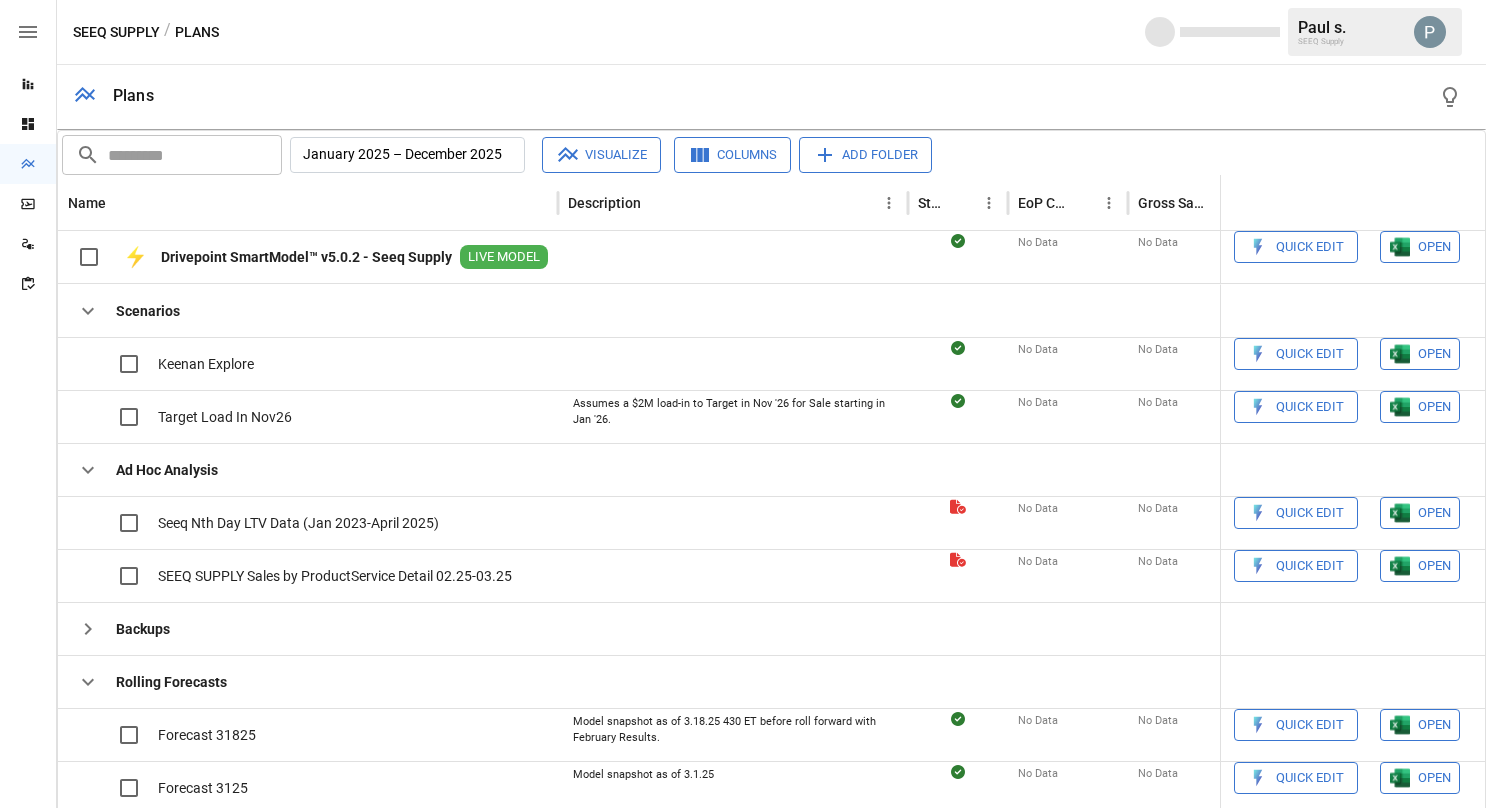 click on "Add Folder" at bounding box center [865, 155] 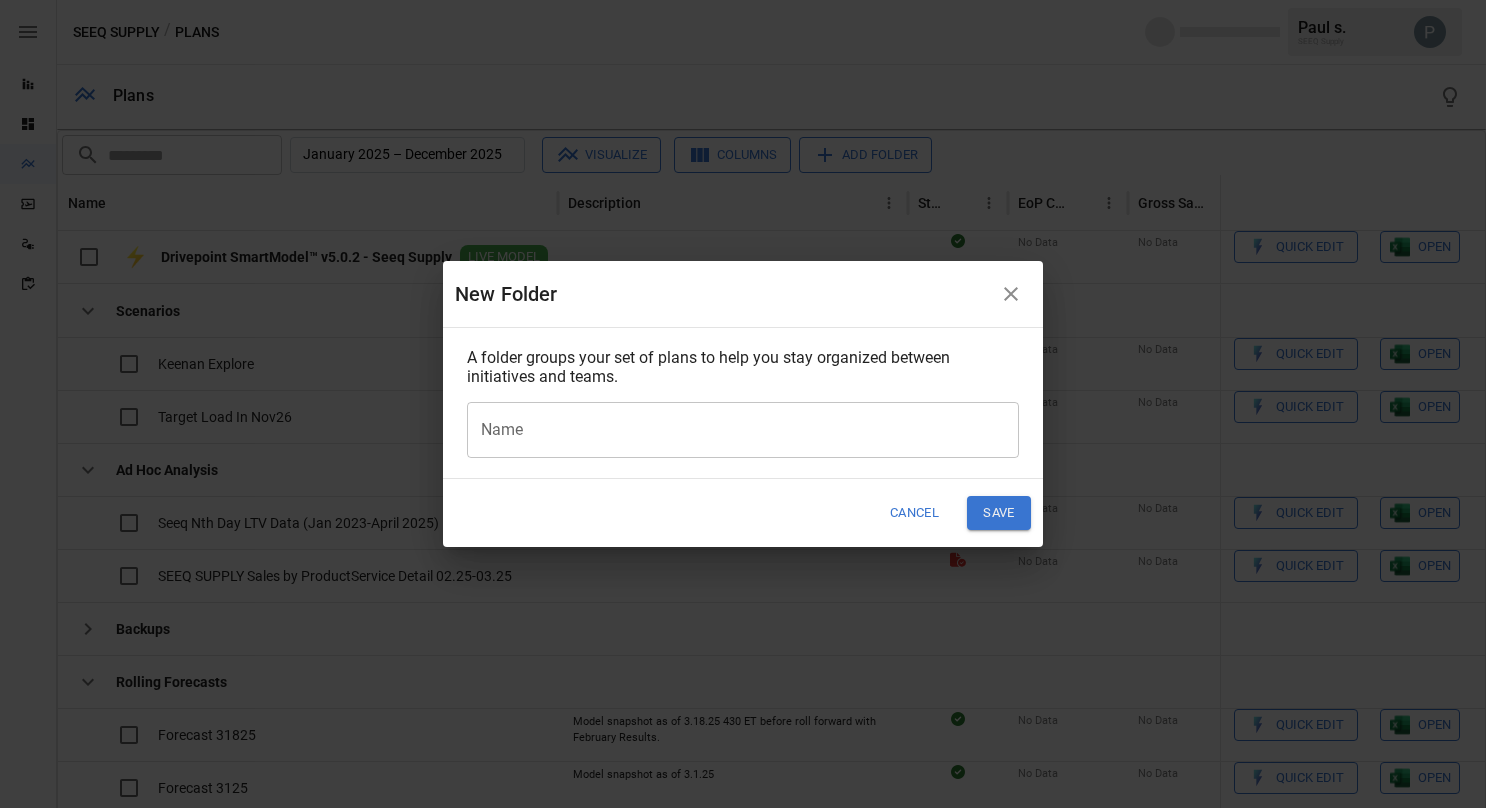 click on "Name" at bounding box center (743, 430) 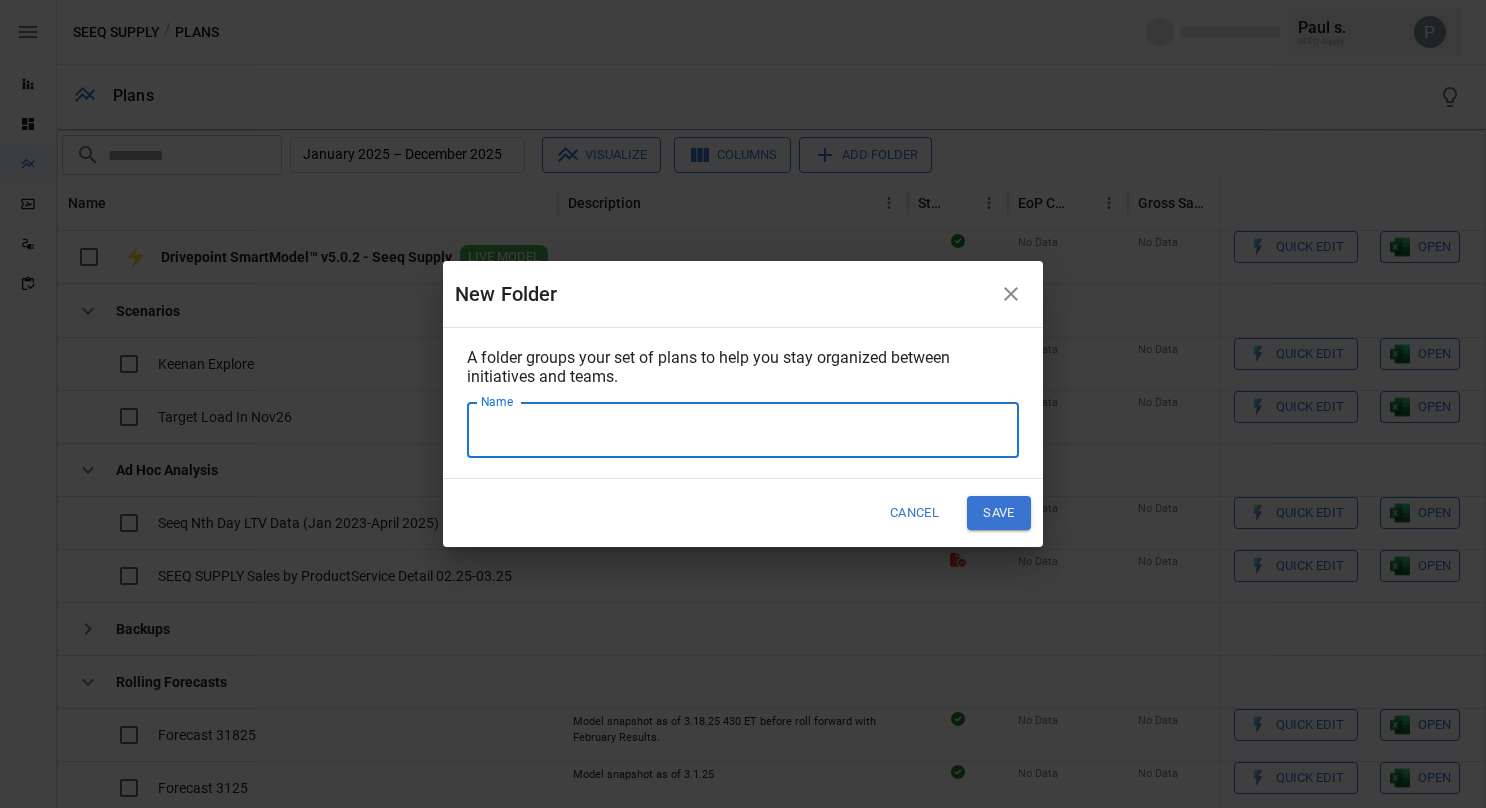 type on "**********" 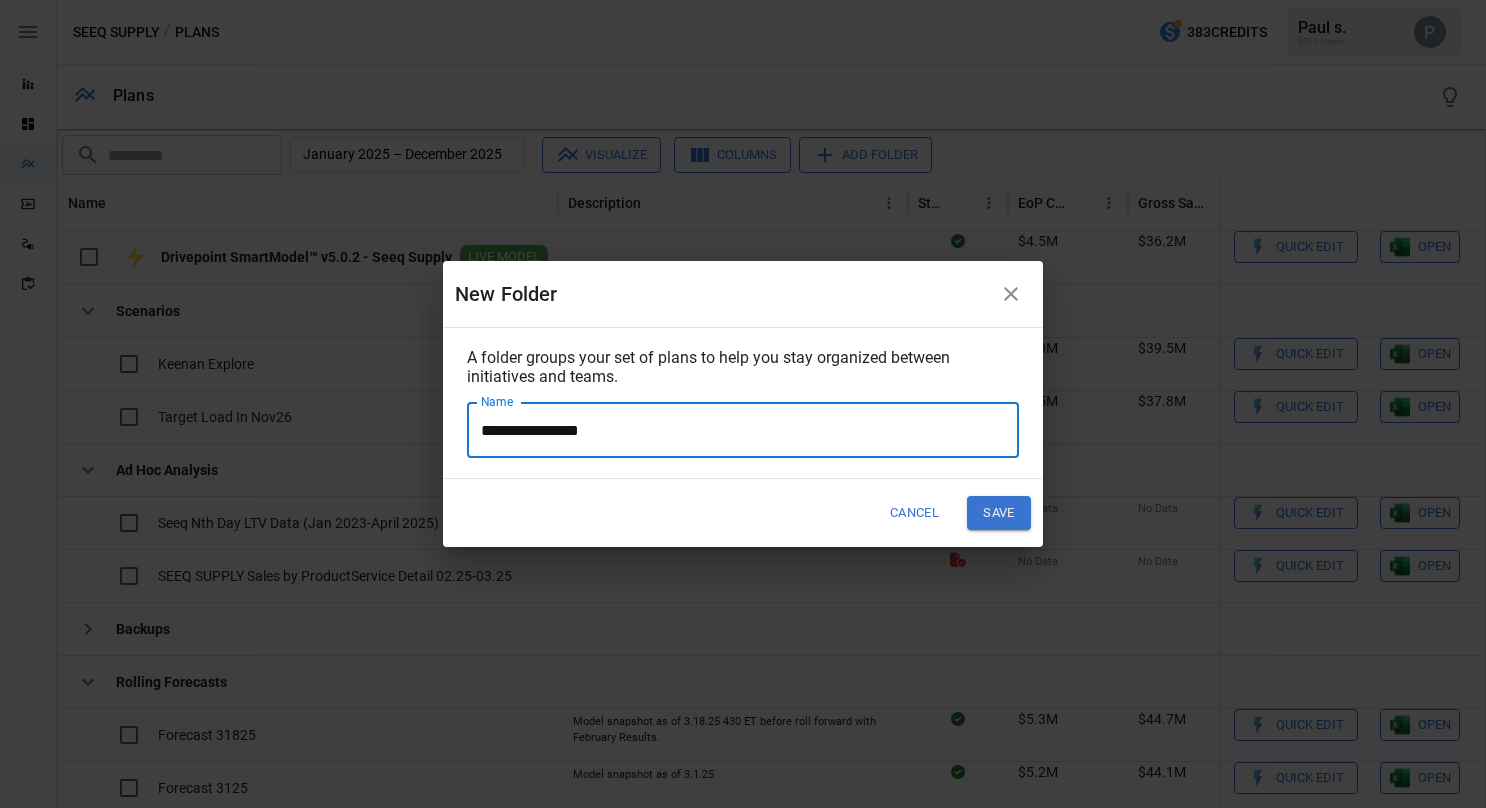 click at bounding box center (1011, 294) 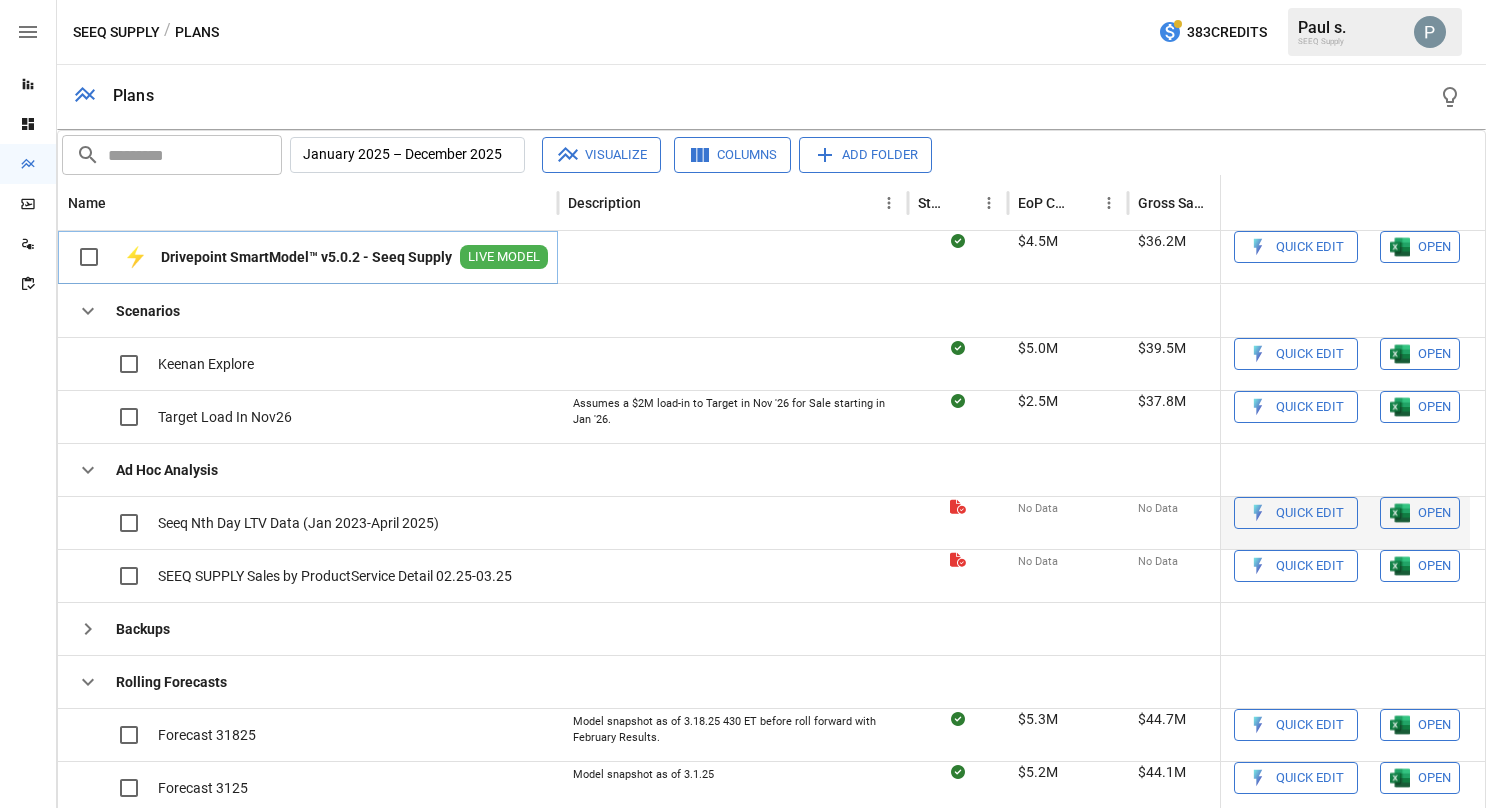 scroll, scrollTop: 196, scrollLeft: 0, axis: vertical 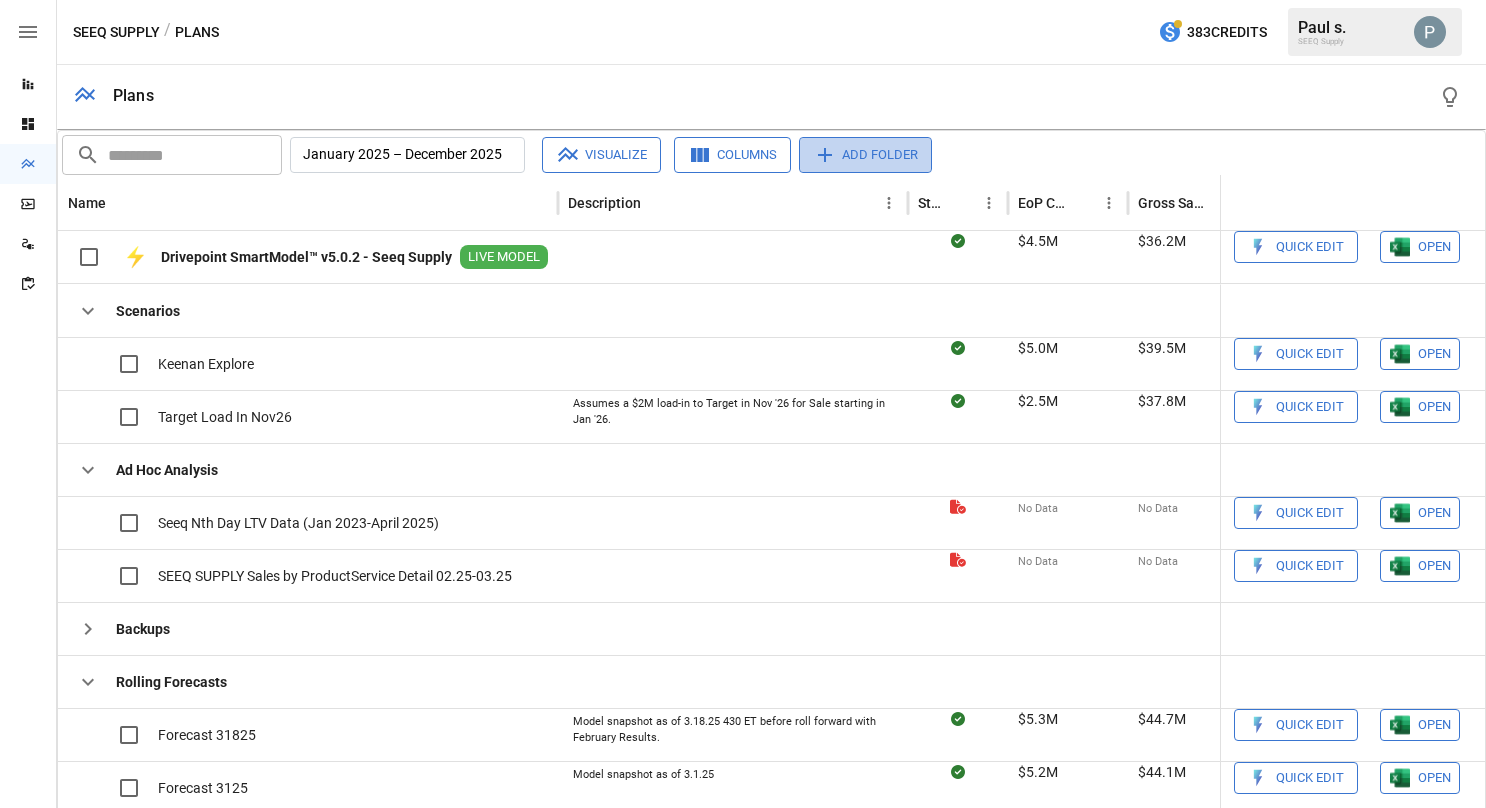 click on "Add Folder" at bounding box center [865, 155] 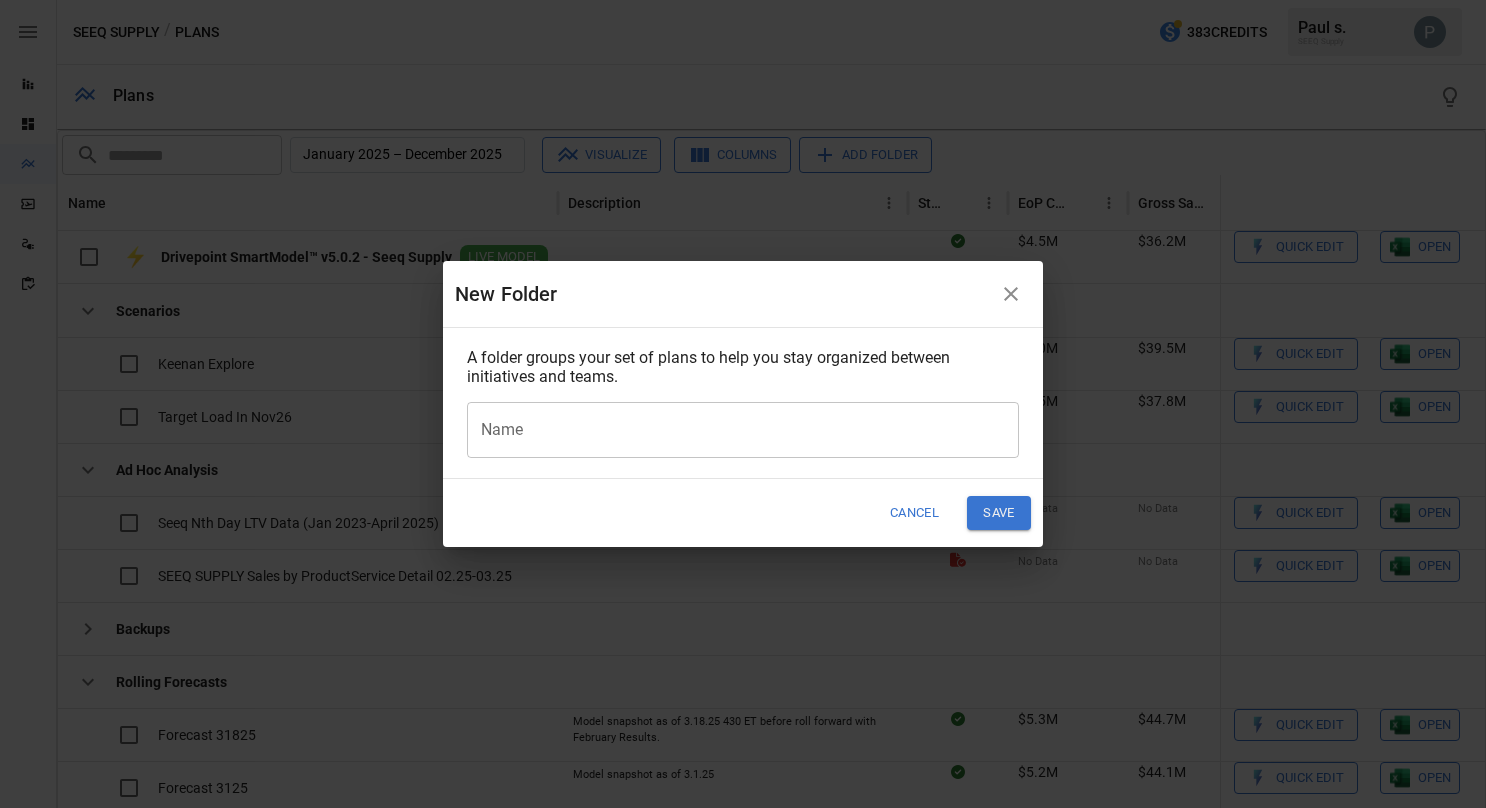 click on "Name" at bounding box center [743, 430] 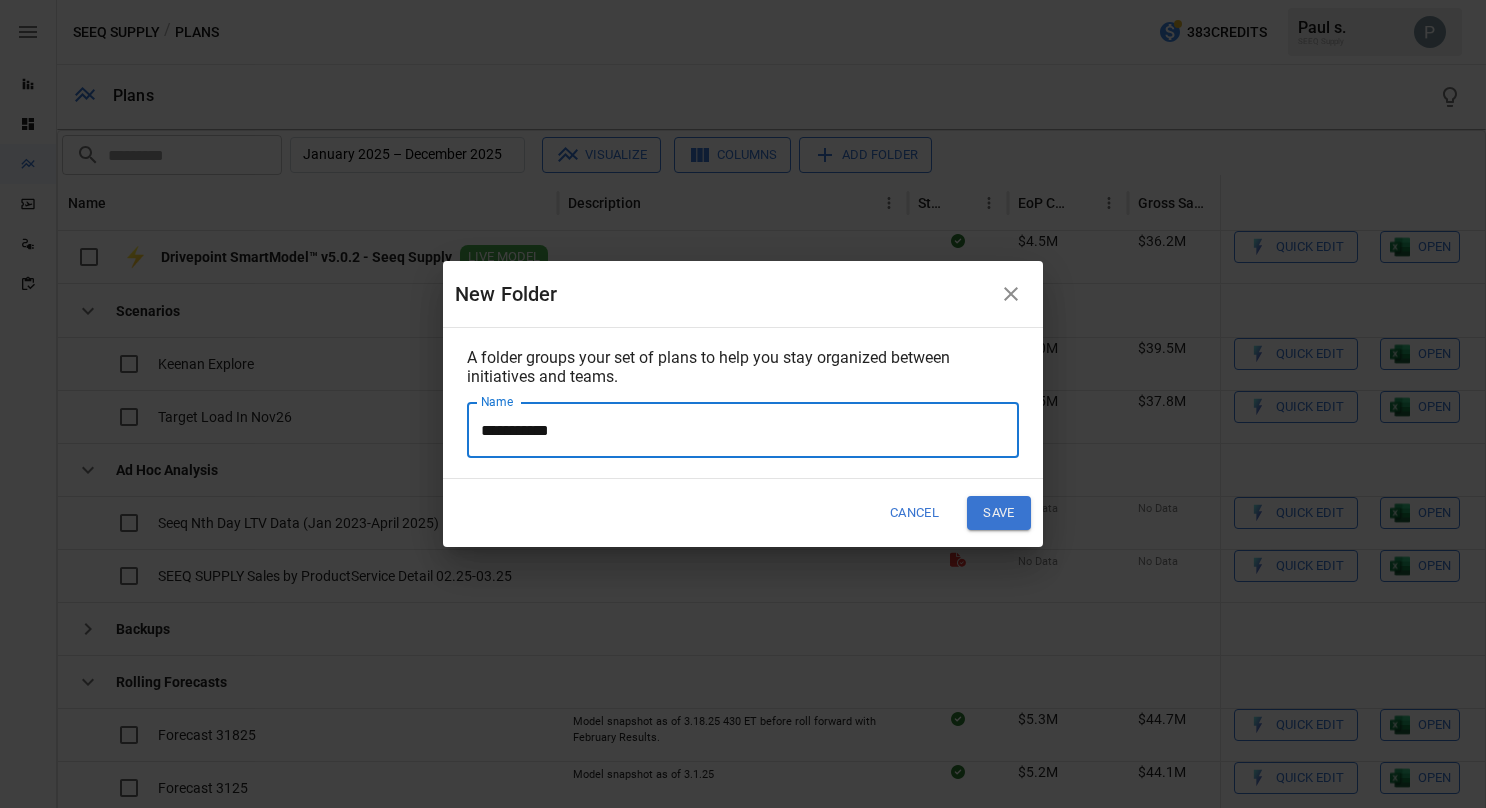 type on "**********" 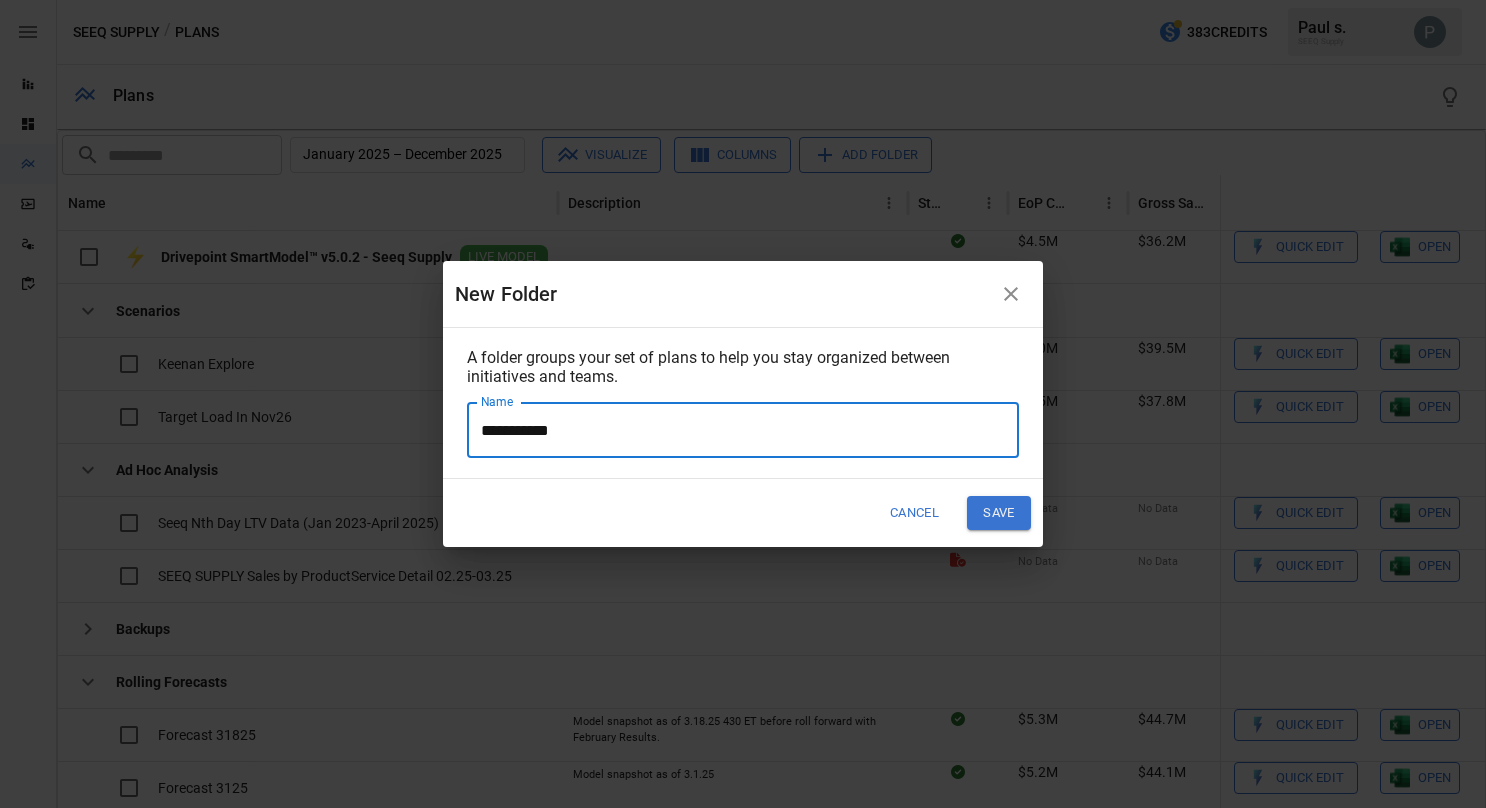type 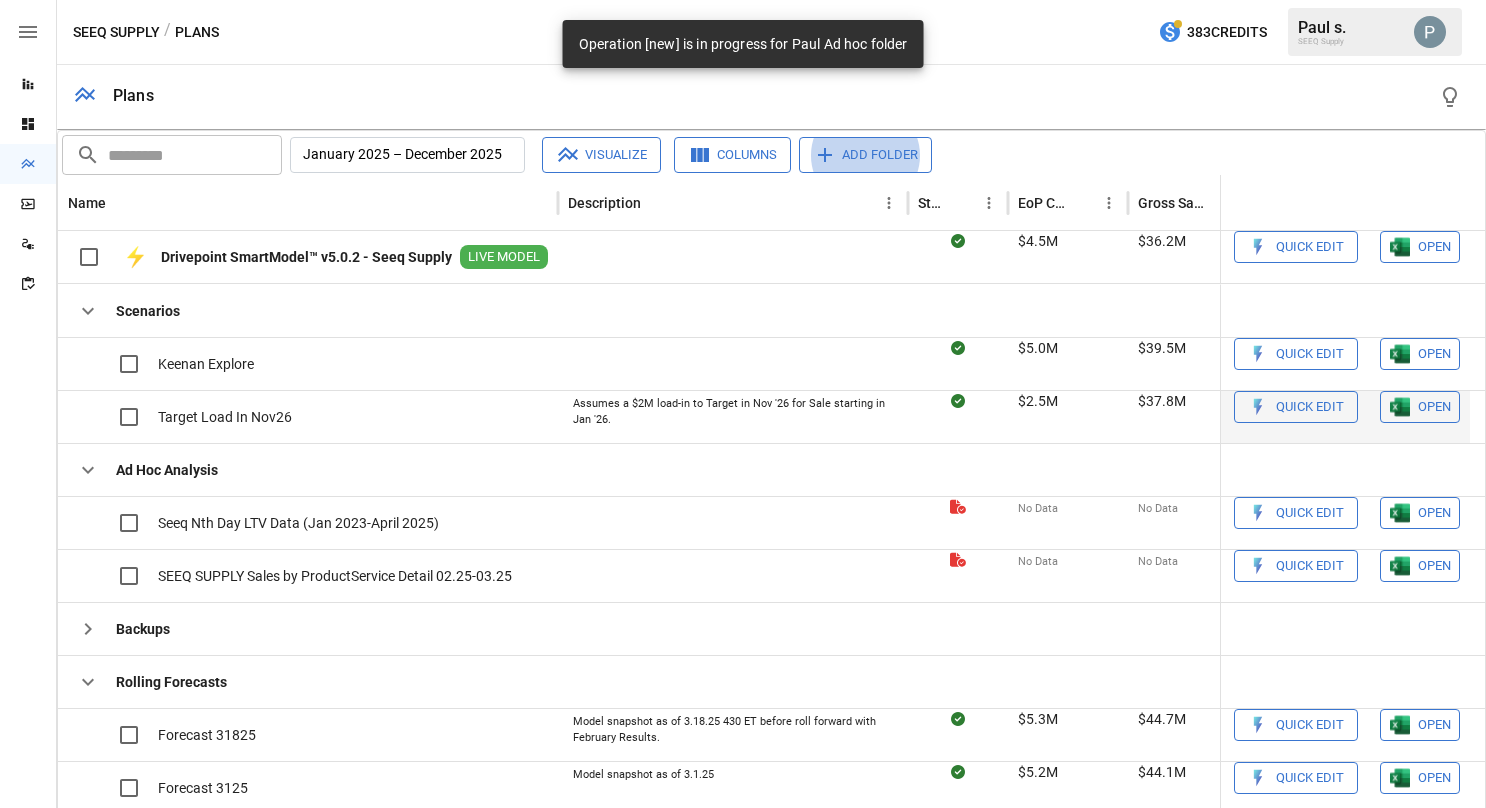 scroll, scrollTop: 200, scrollLeft: 0, axis: vertical 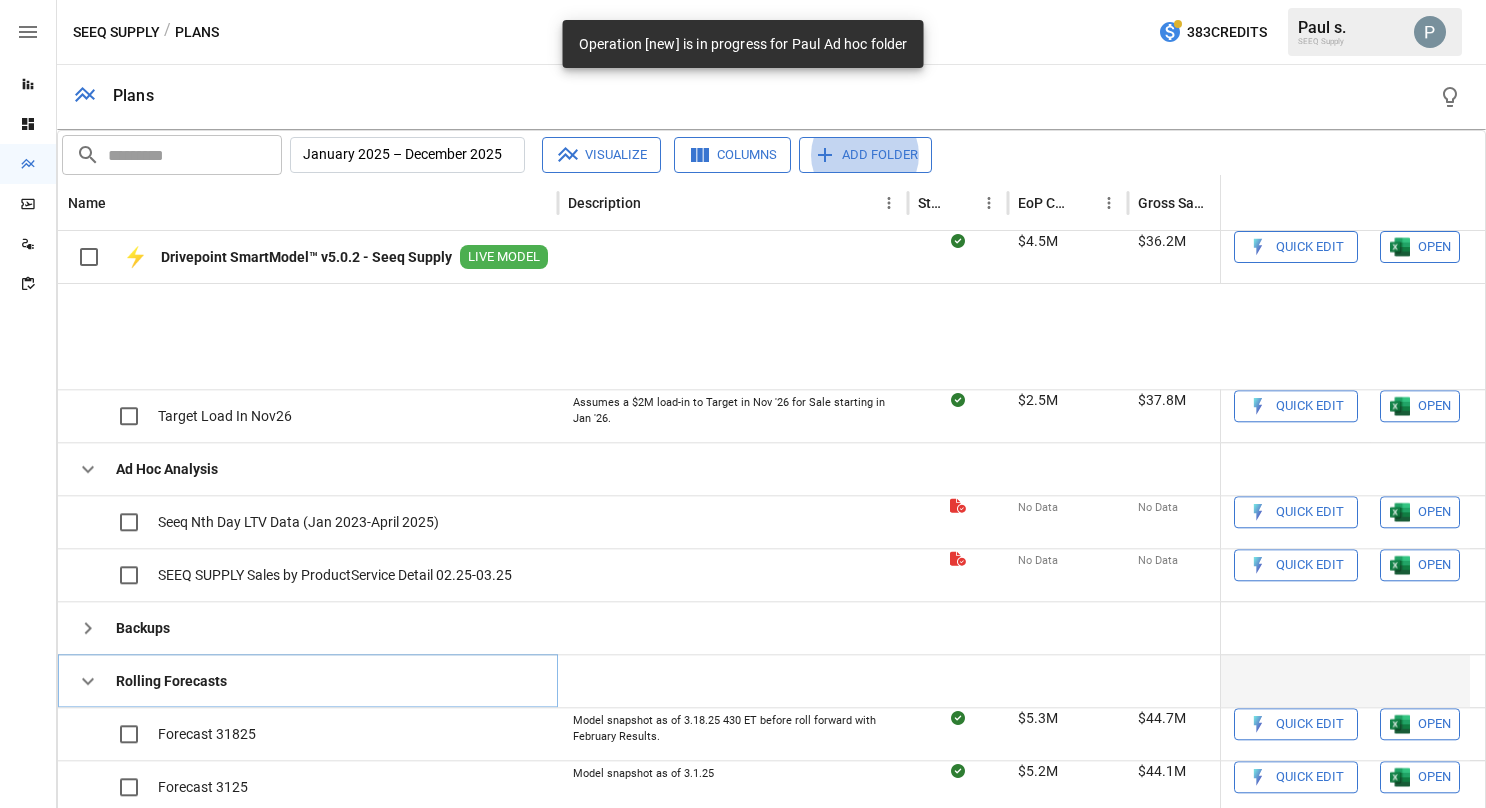 click at bounding box center [88, 469] 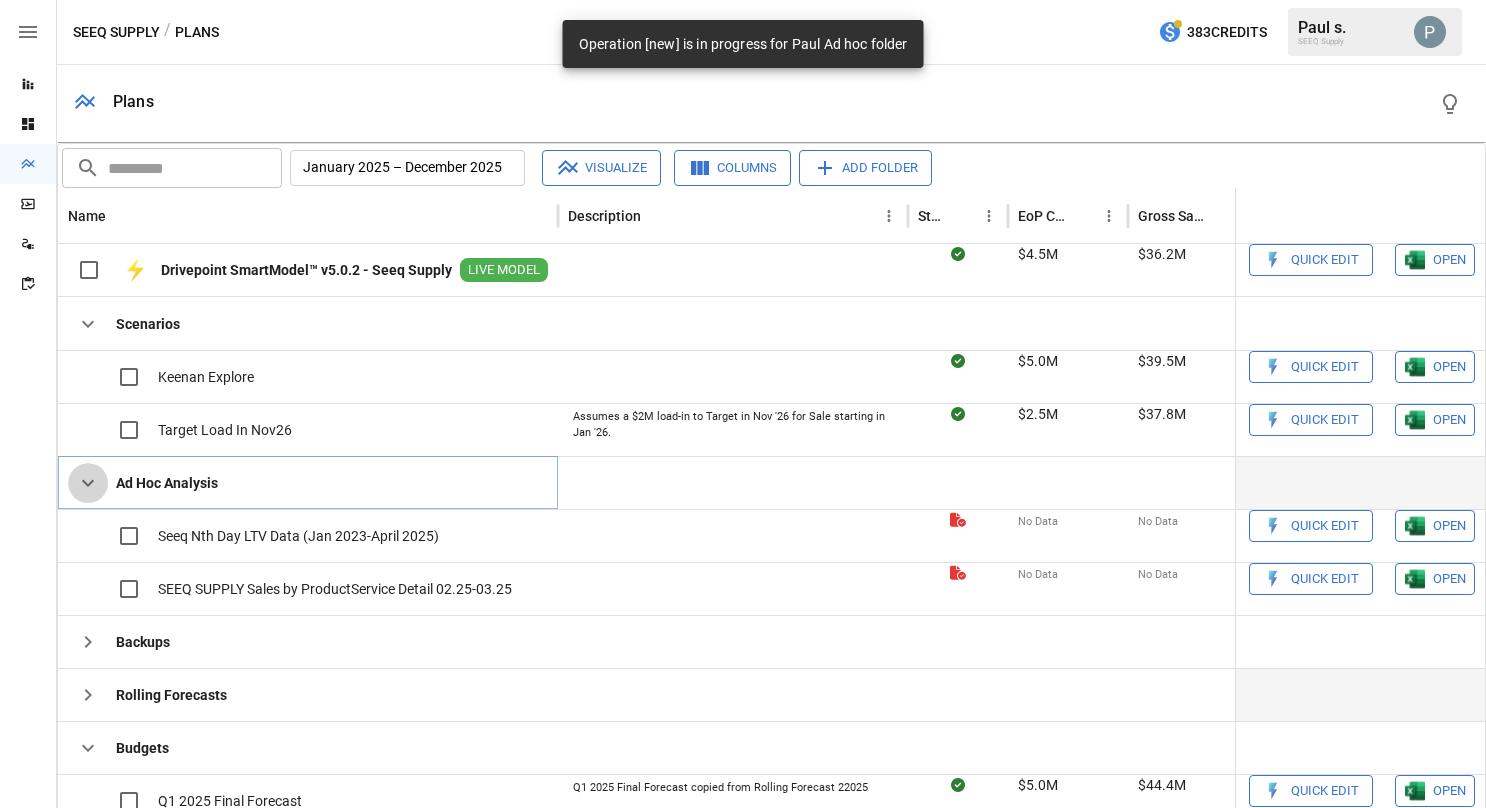 click at bounding box center [88, 324] 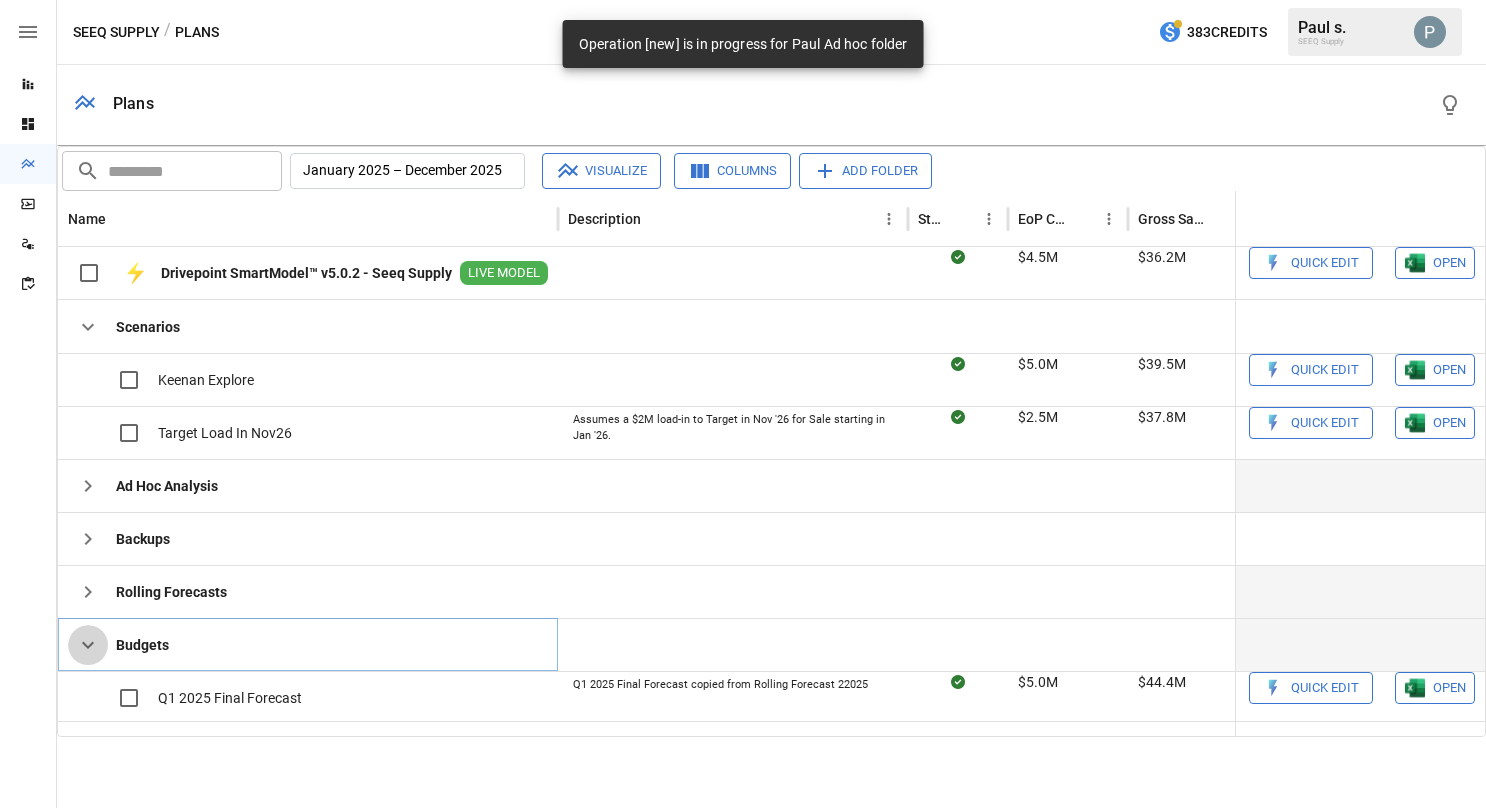 click at bounding box center [88, 327] 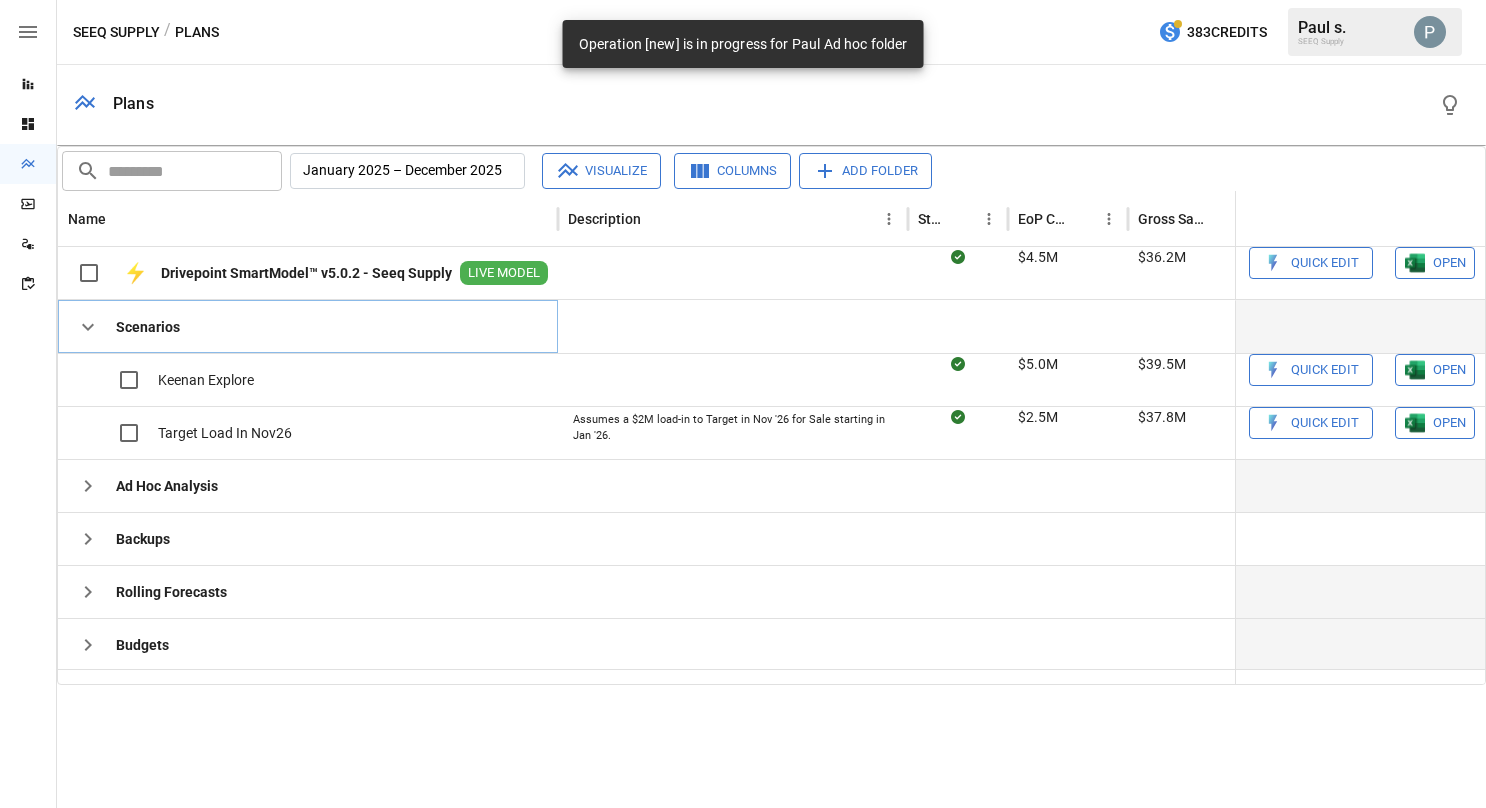 click at bounding box center [88, 327] 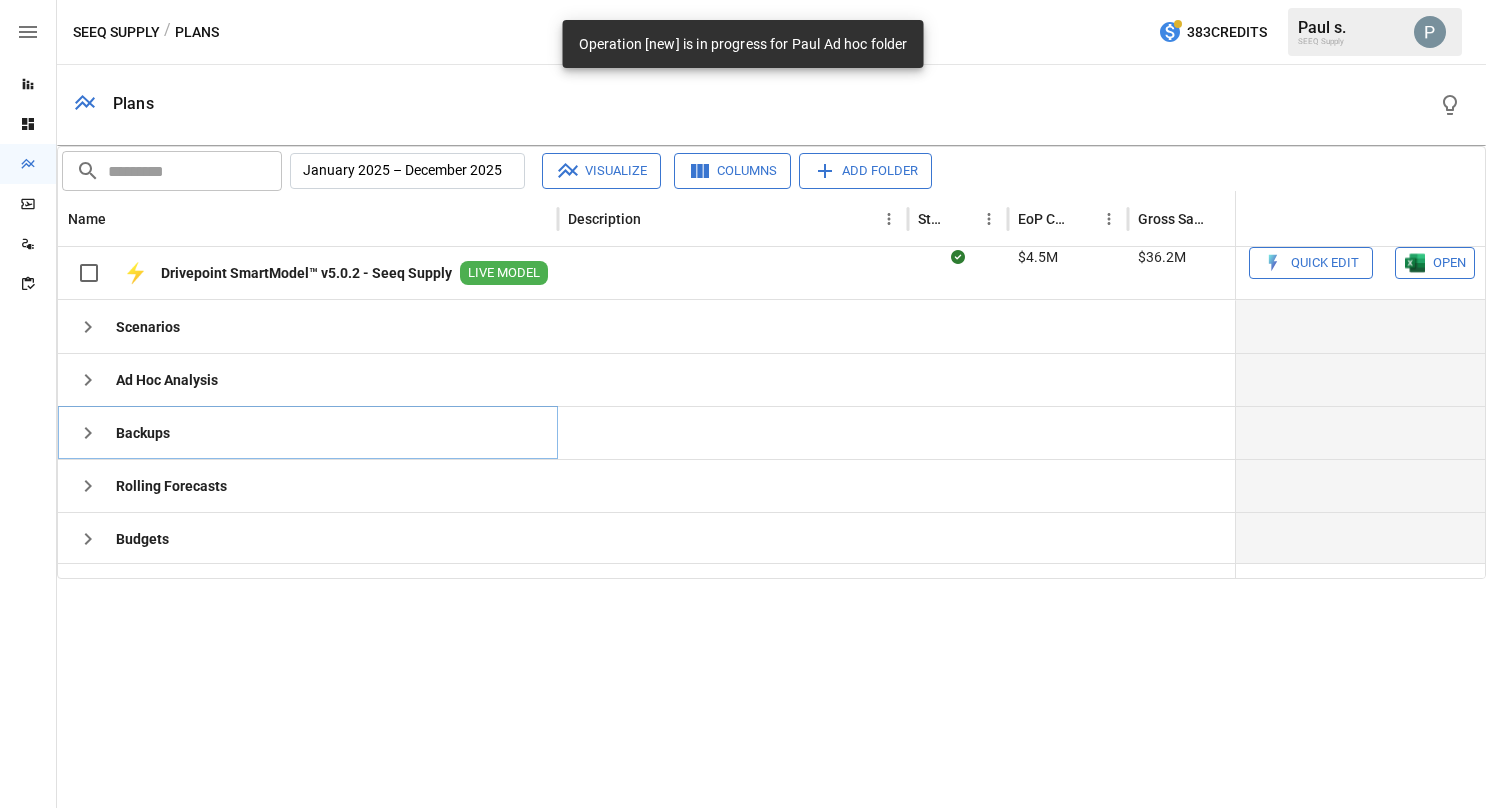 click at bounding box center [88, 327] 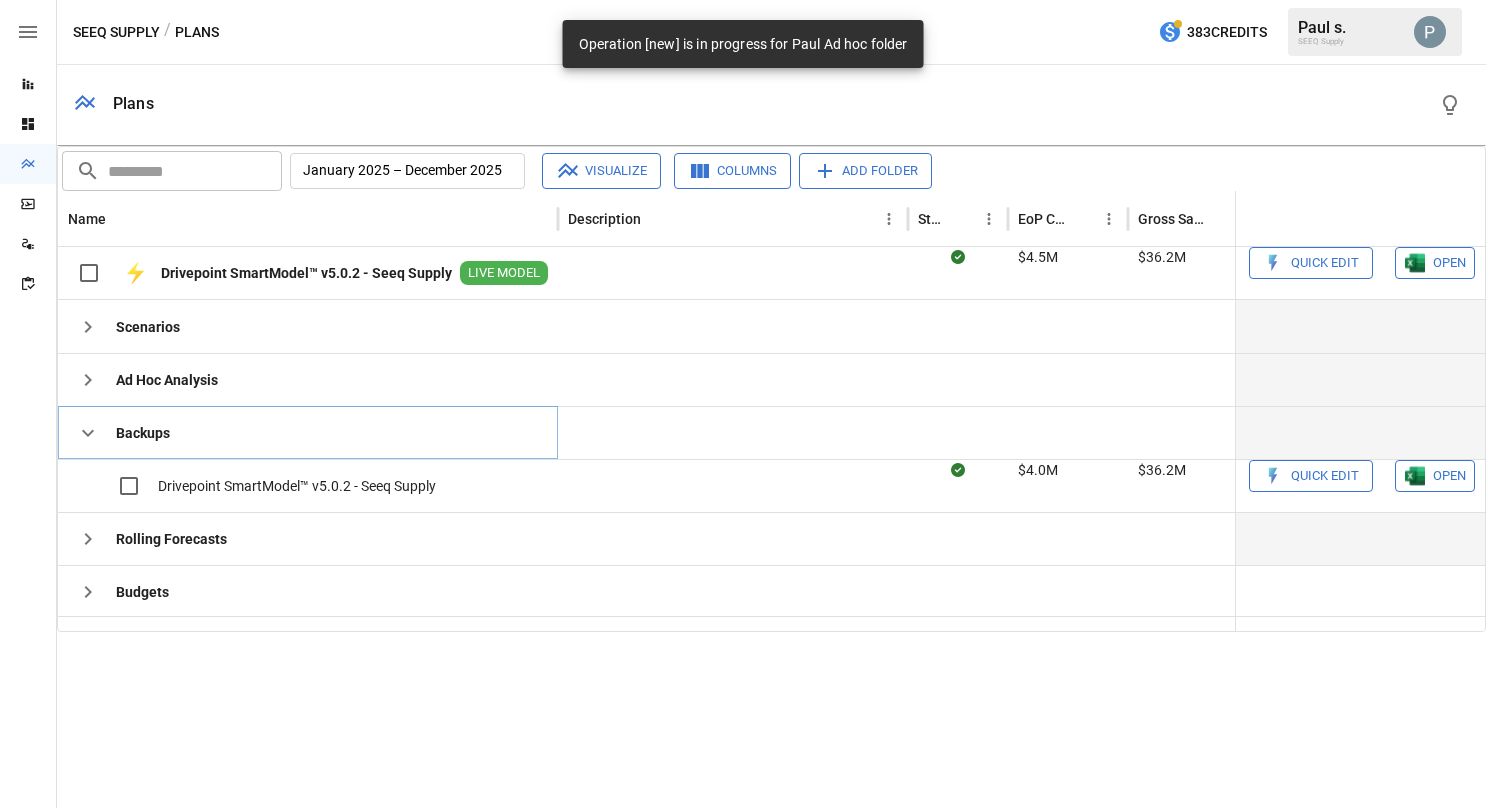 click at bounding box center (88, 433) 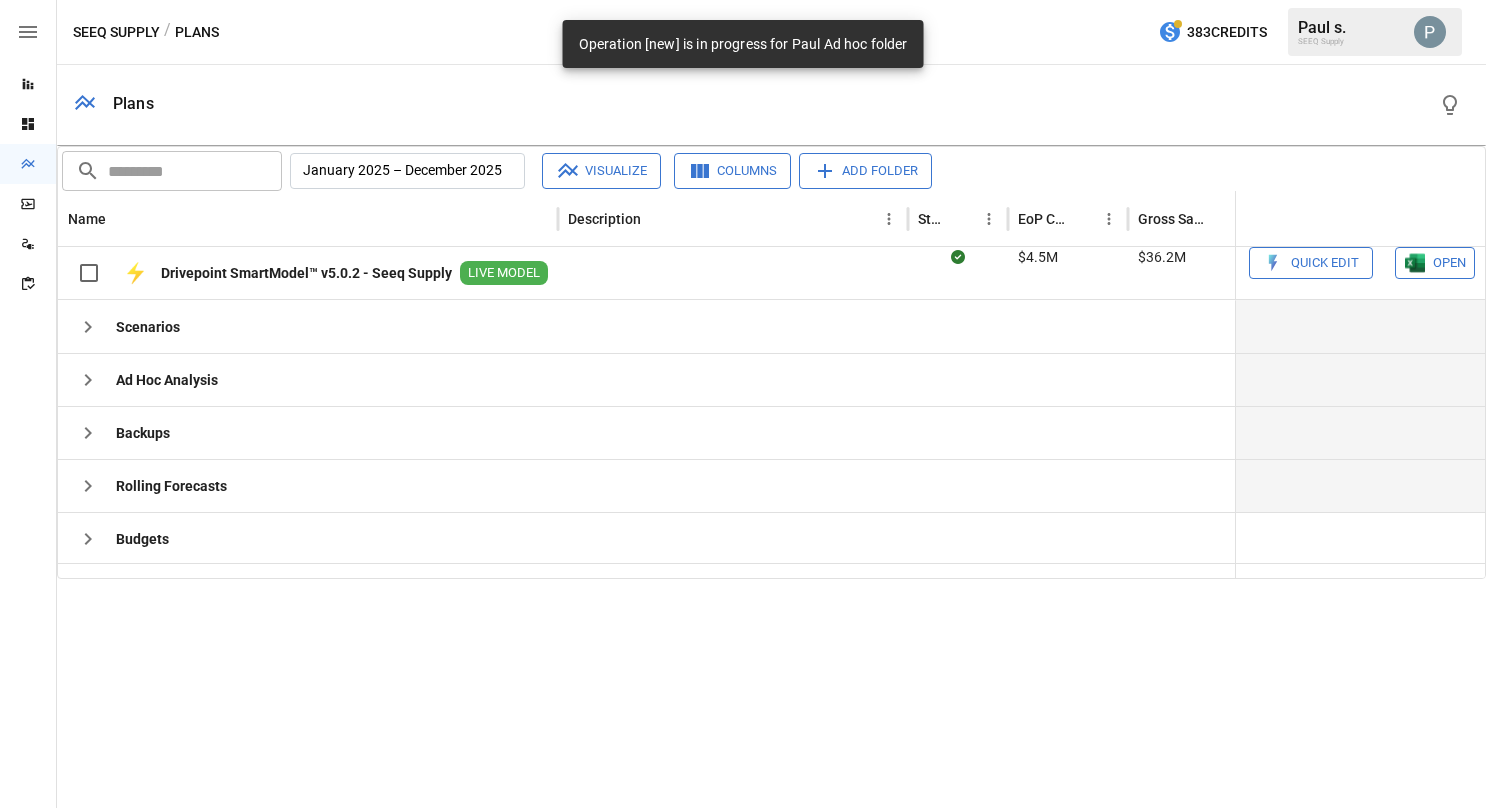 click on "Add Folder" at bounding box center (865, 171) 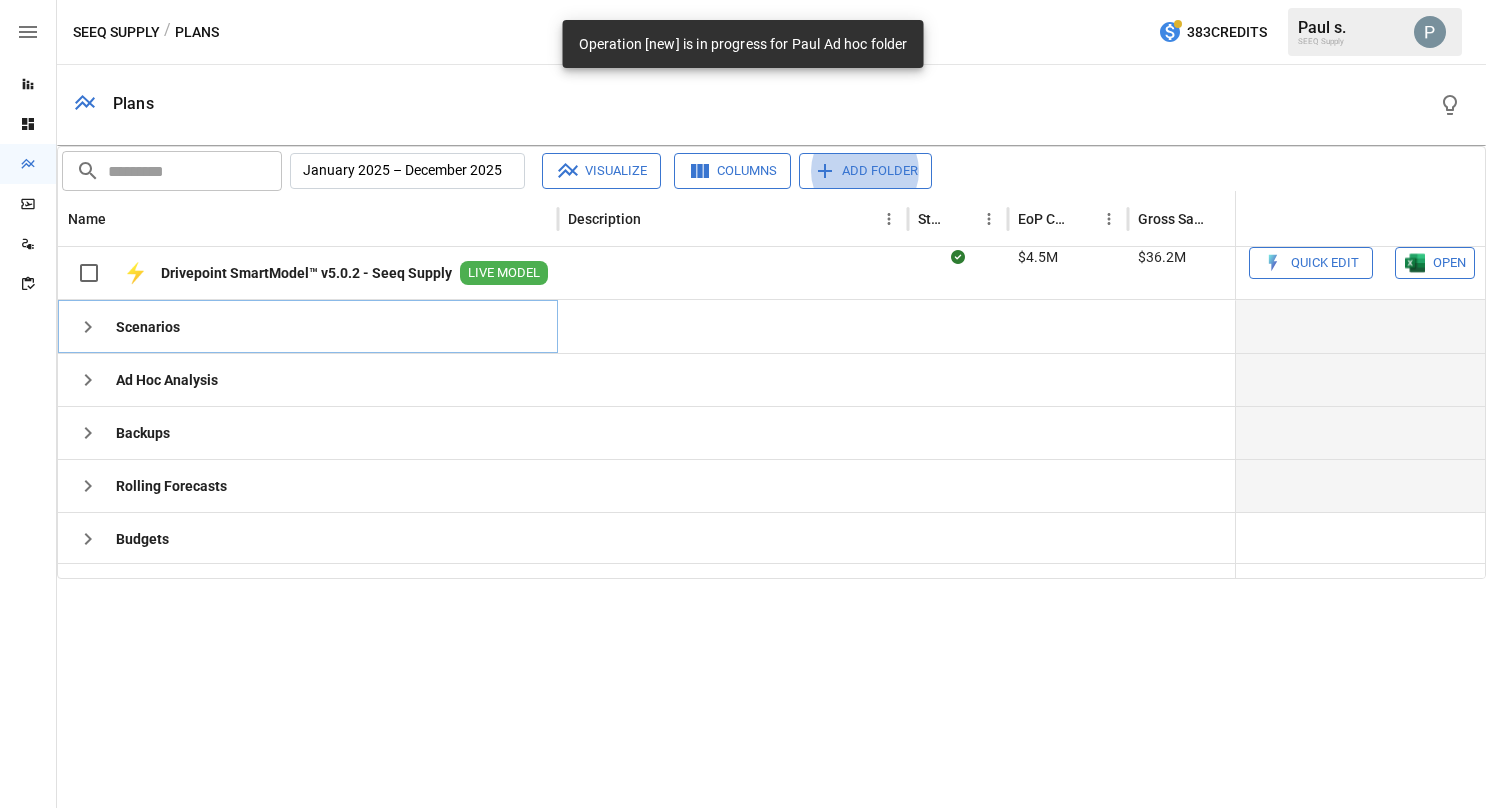 click at bounding box center (88, 327) 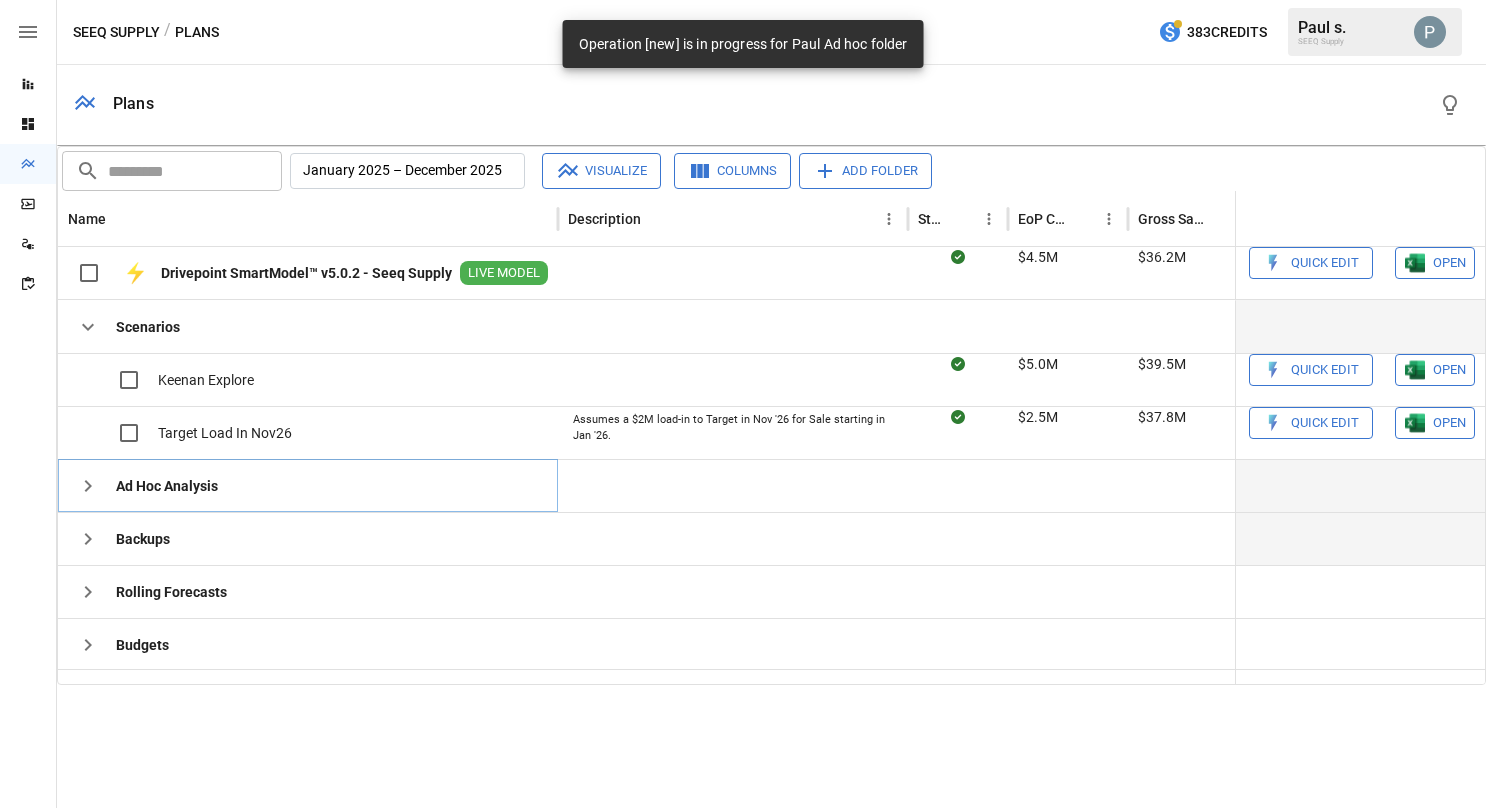 click at bounding box center [88, 327] 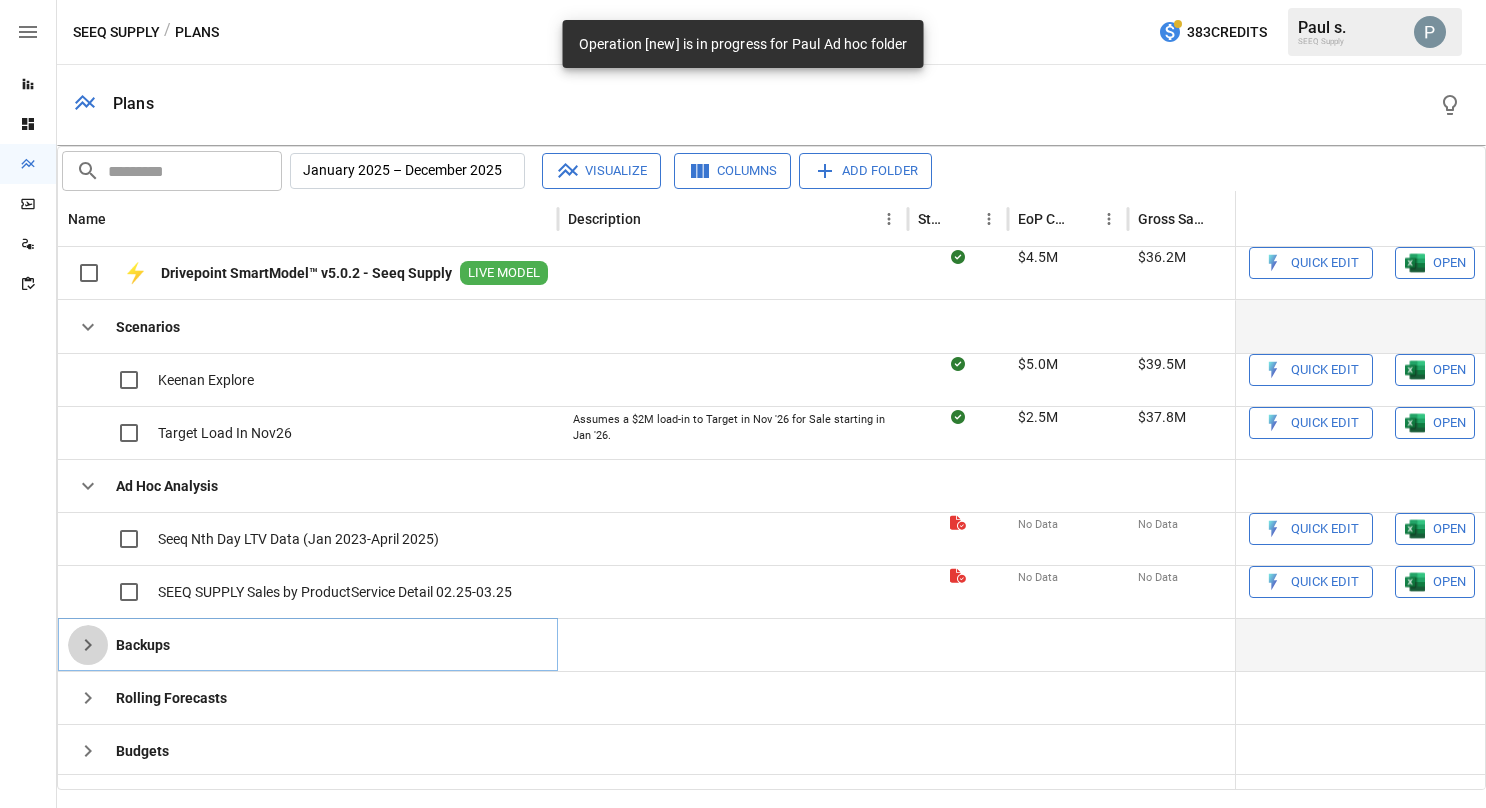 click at bounding box center (88, 645) 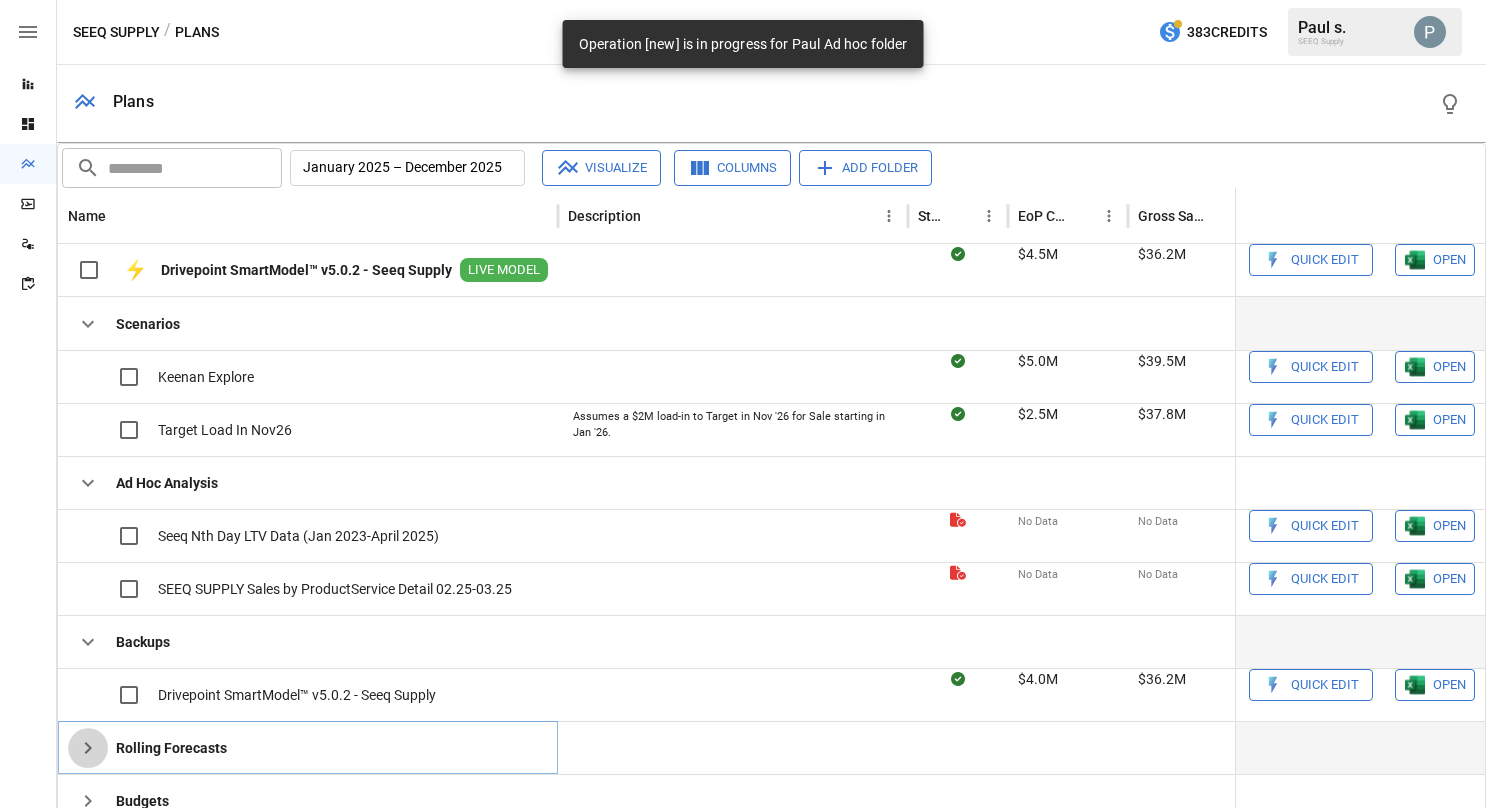 click at bounding box center (88, 748) 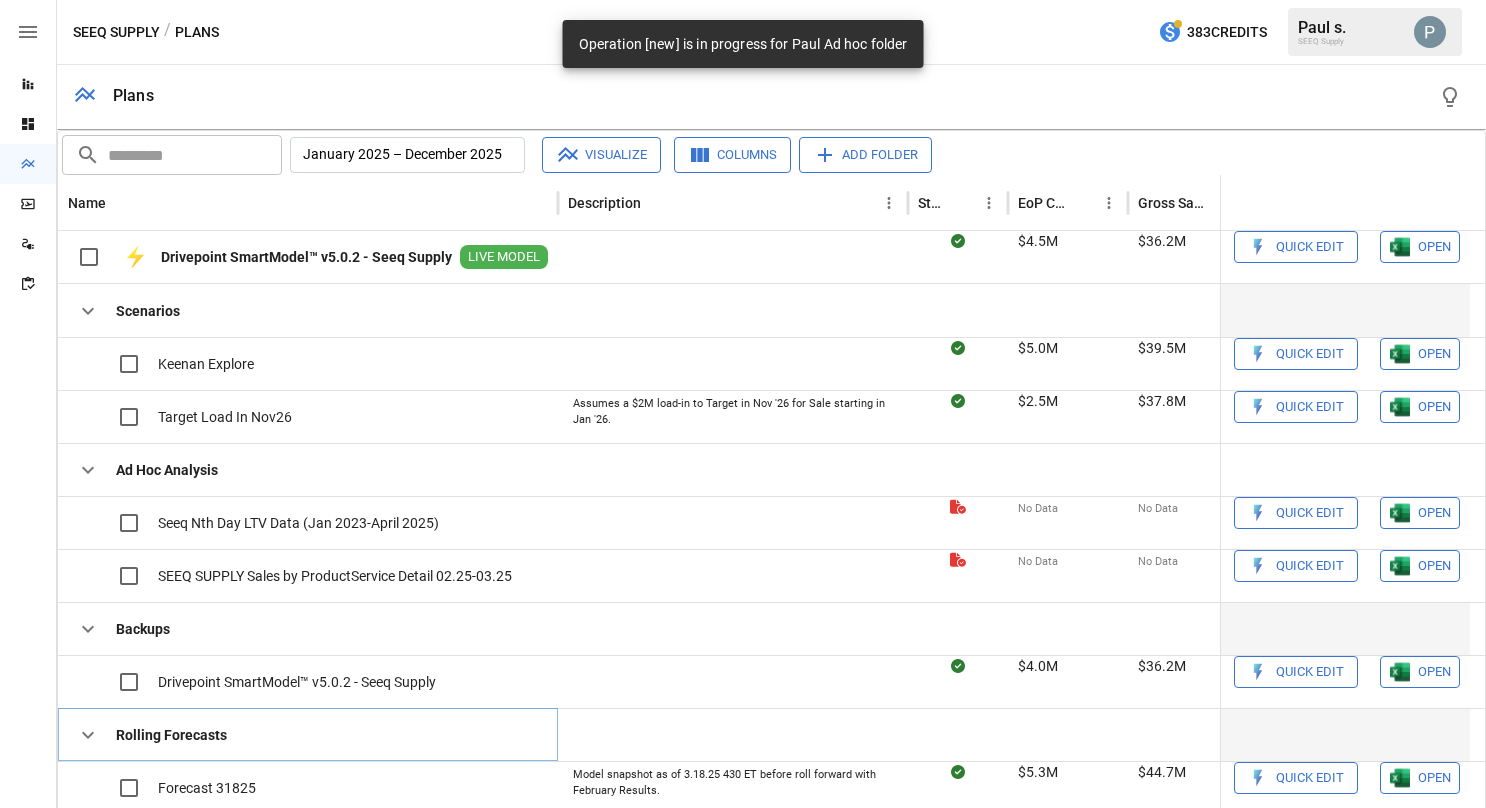 scroll, scrollTop: 72, scrollLeft: 0, axis: vertical 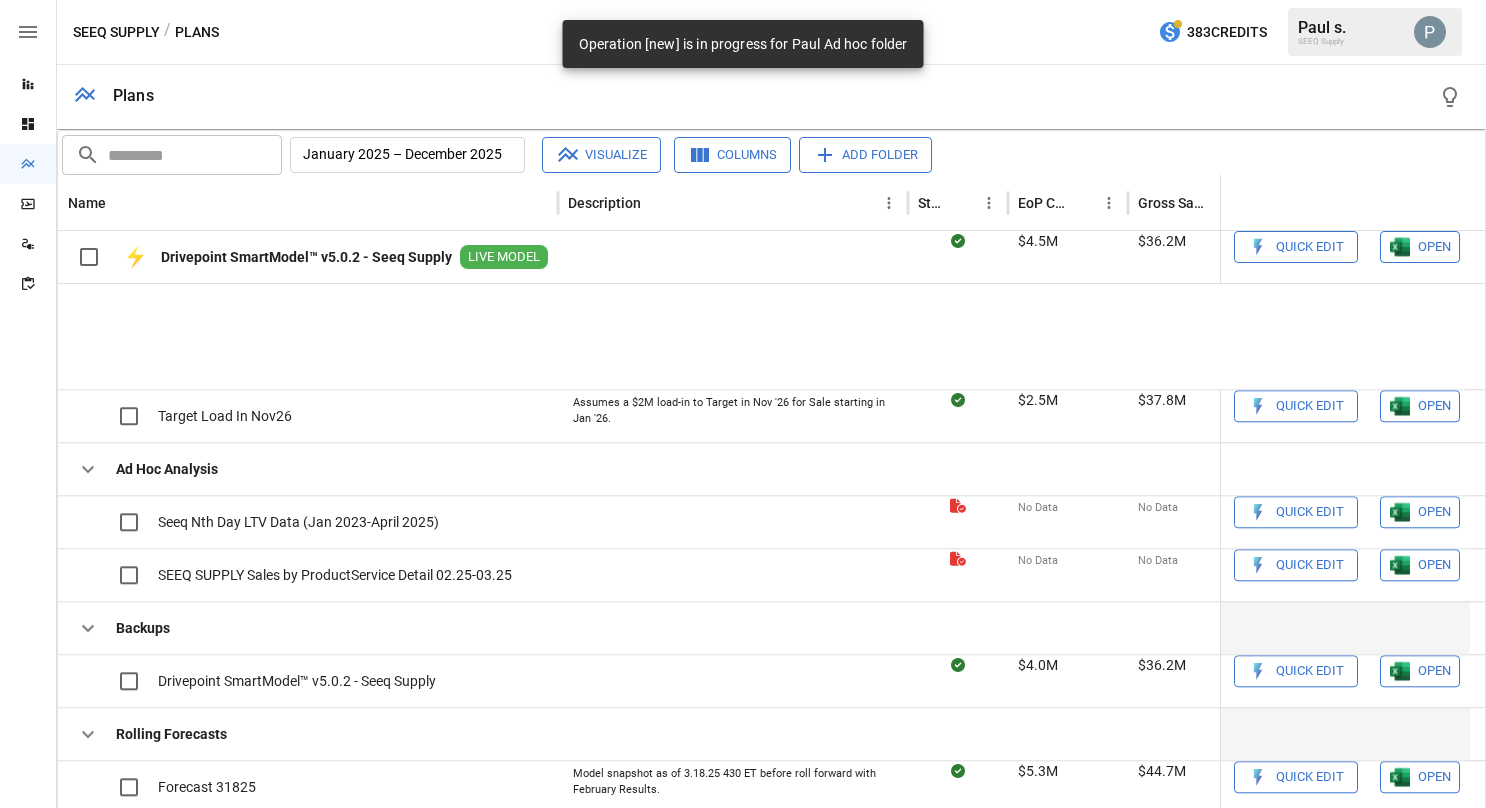 click at bounding box center [88, 1110] 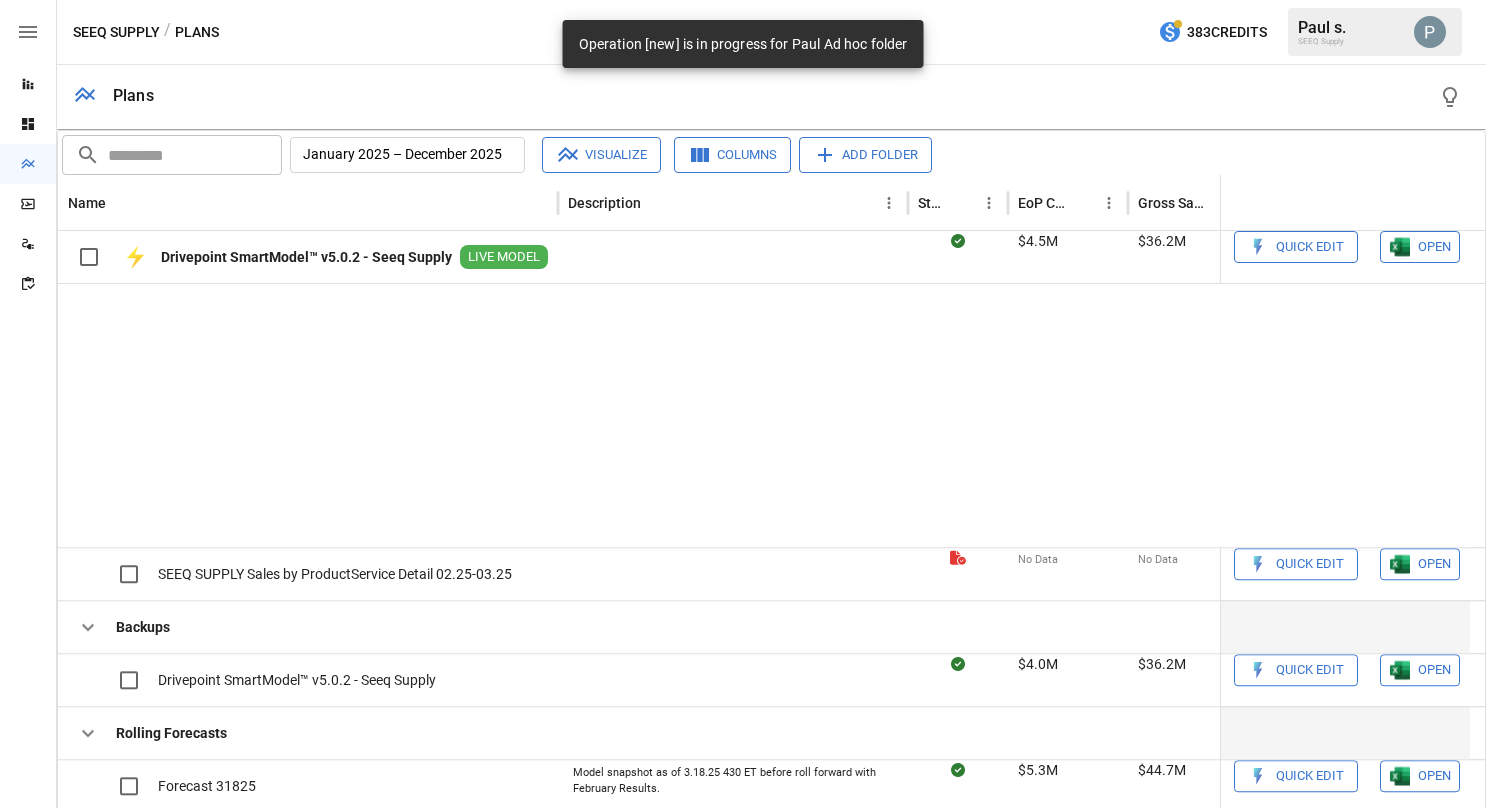 scroll, scrollTop: 328, scrollLeft: 0, axis: vertical 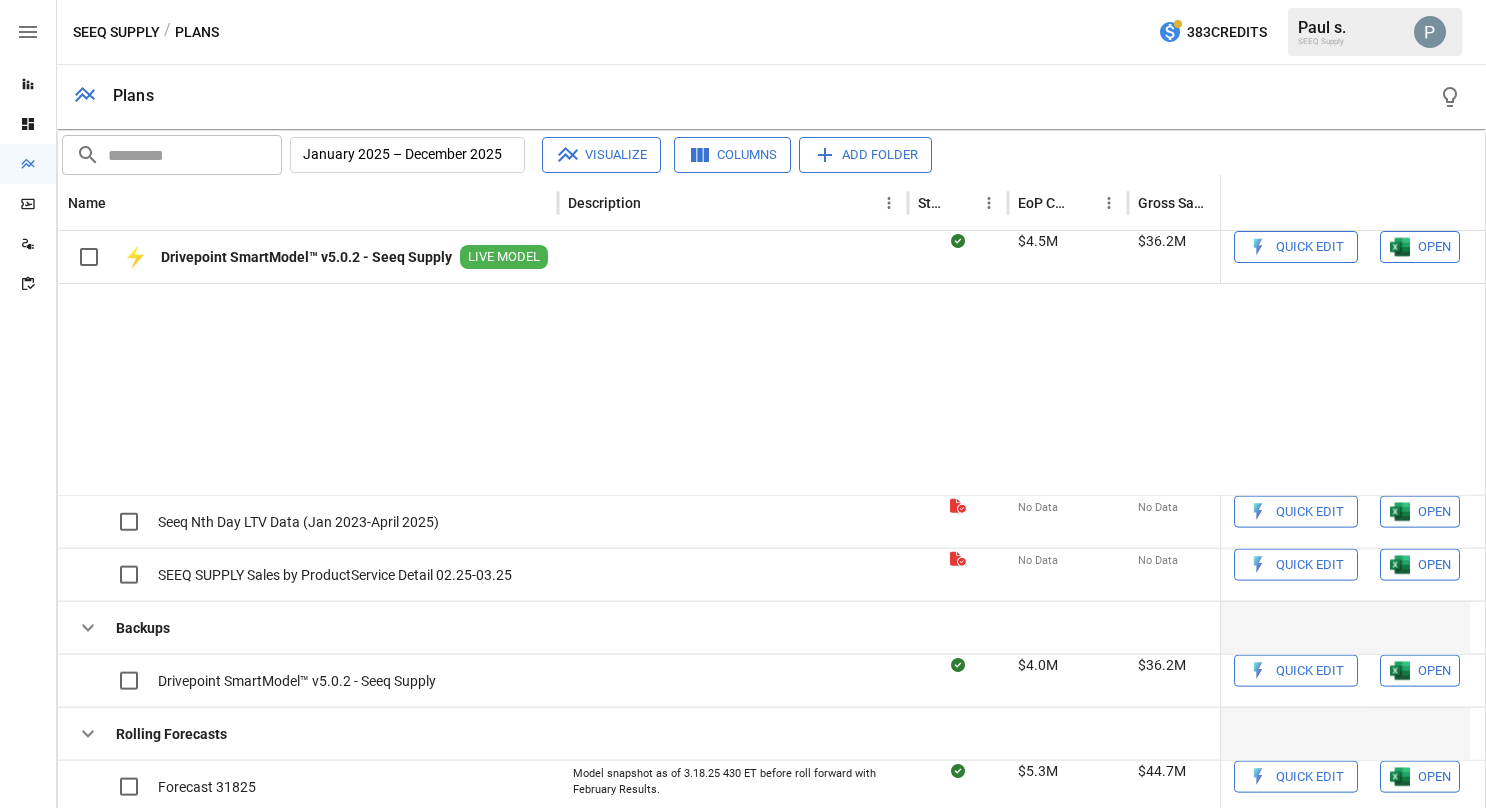 click at bounding box center (88, 1216) 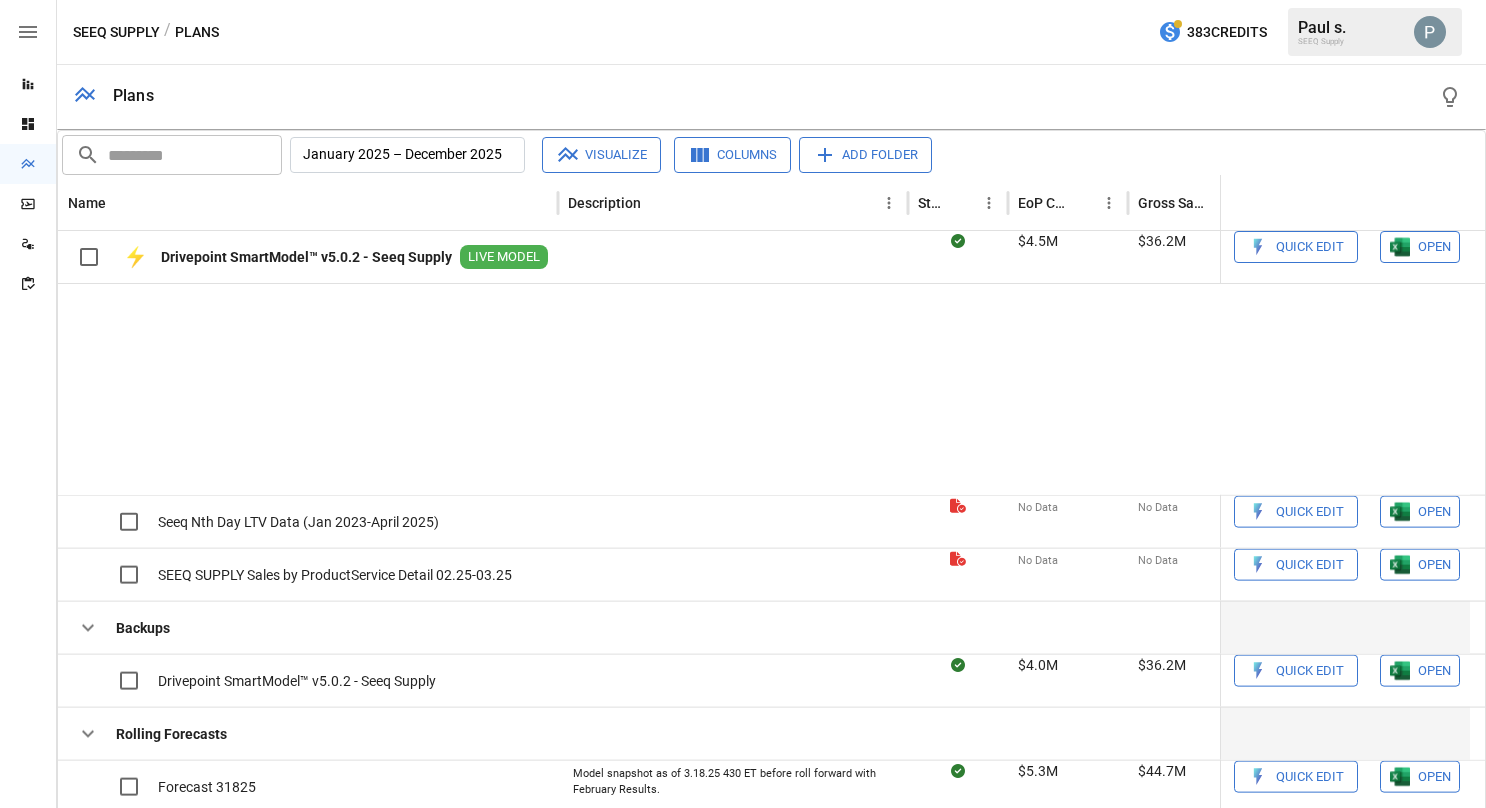 click on "Paul Ad hoc" at bounding box center [153, 1216] 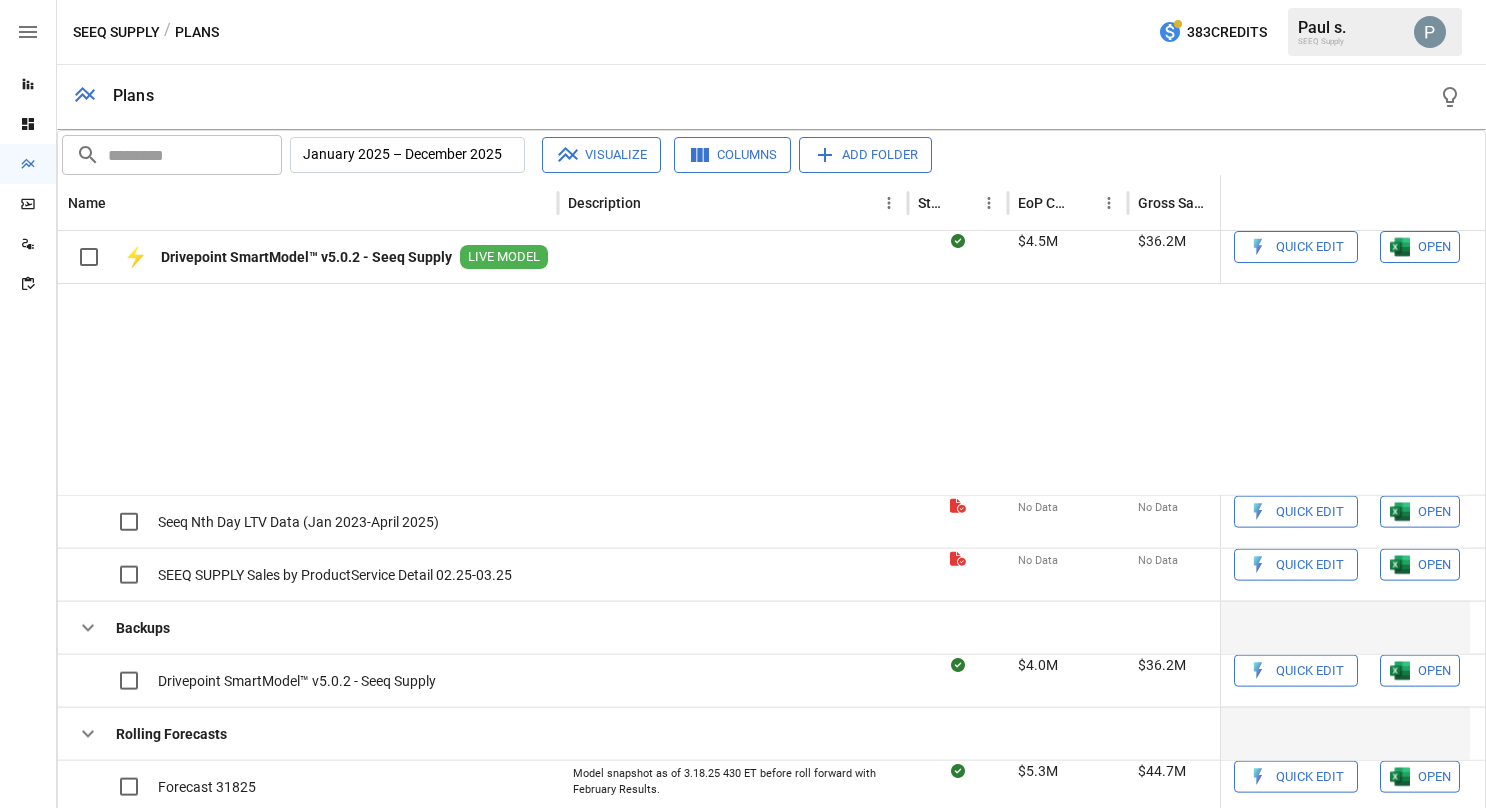 click on "Budgets" at bounding box center (119, 628) 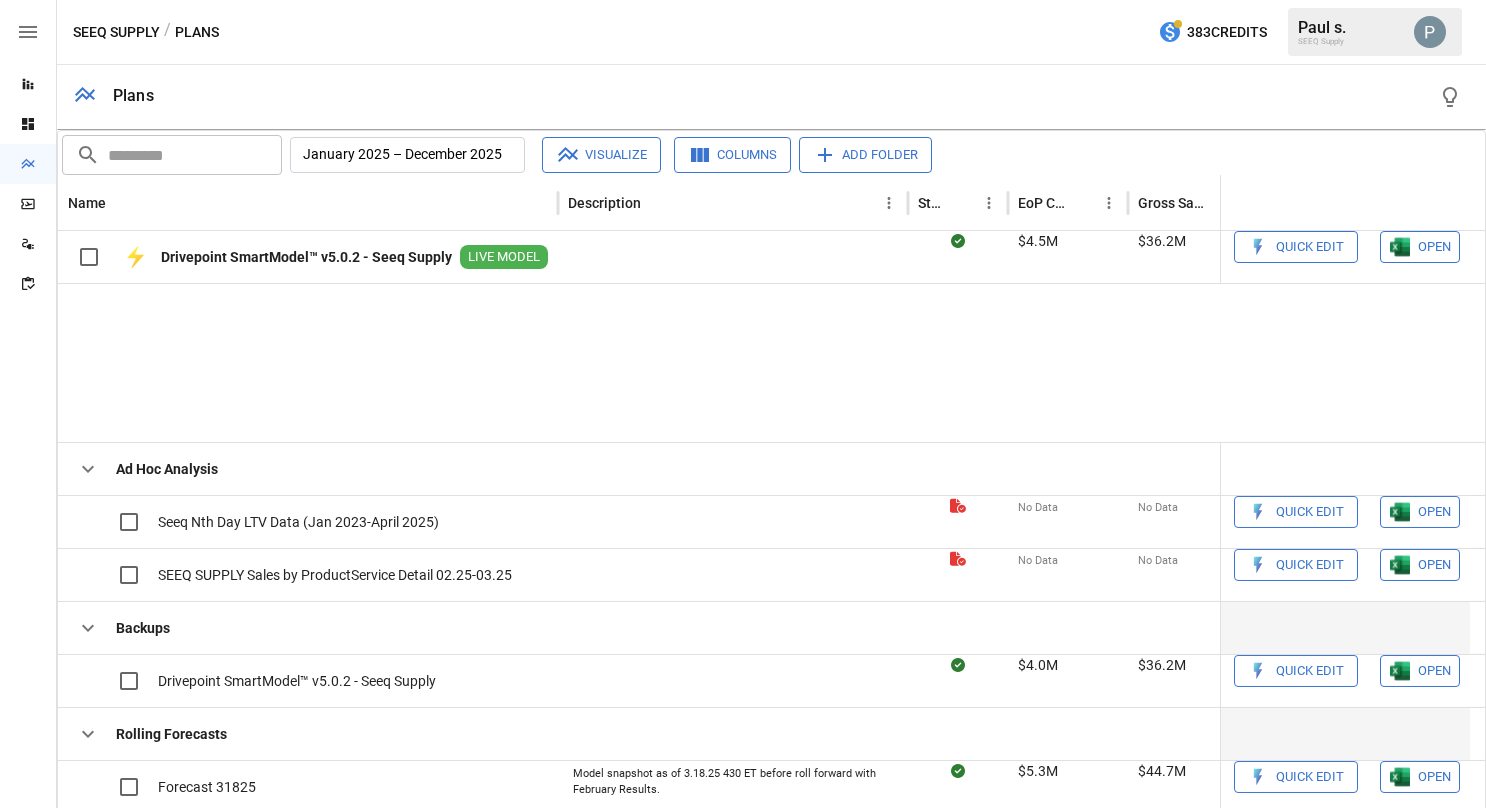 scroll, scrollTop: 277, scrollLeft: 0, axis: vertical 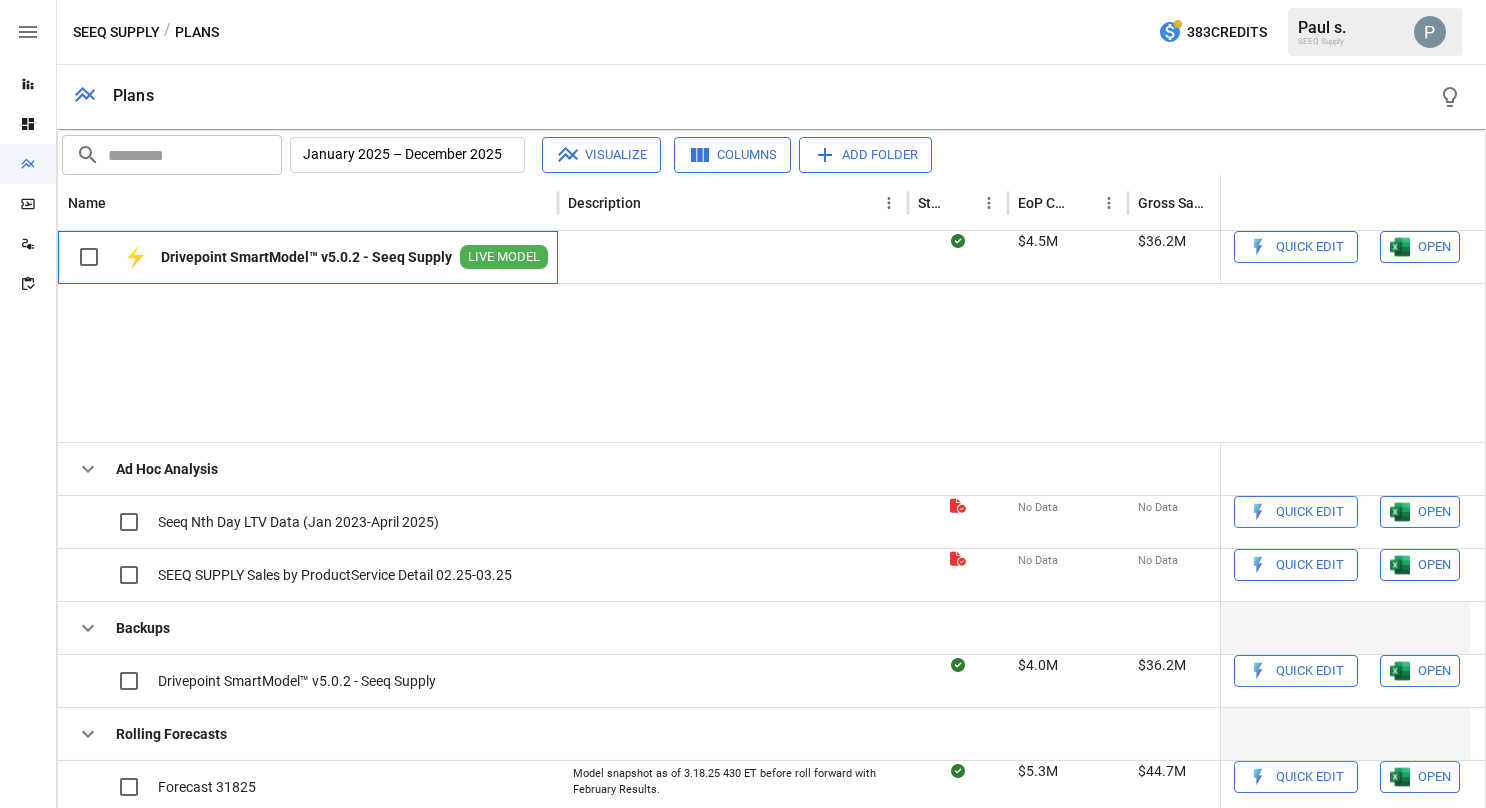 click on "Drivepoint SmartModel™ v5.0.2 - Seeq Supply" at bounding box center (306, 257) 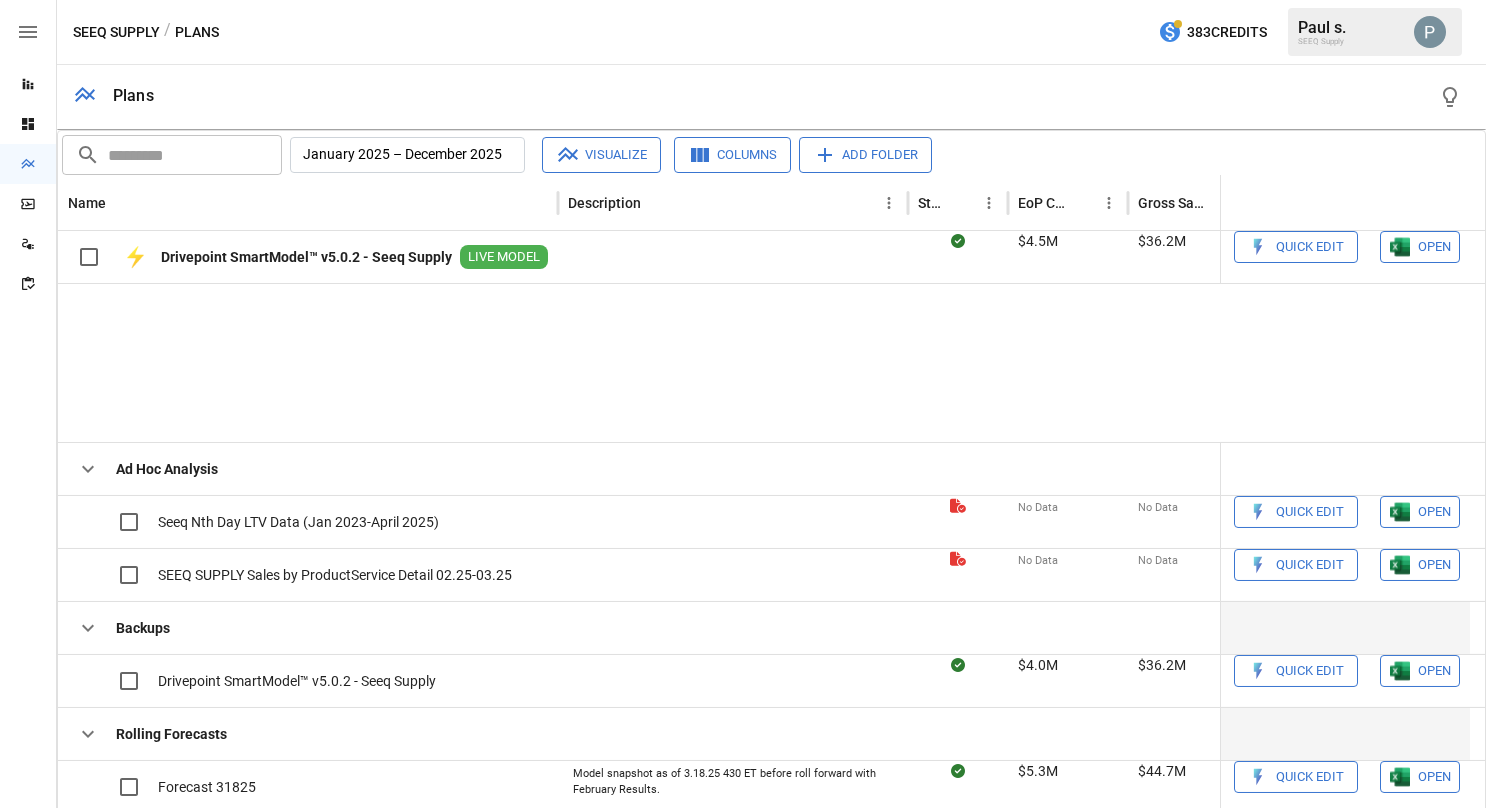 click on "Columns" at bounding box center (732, 155) 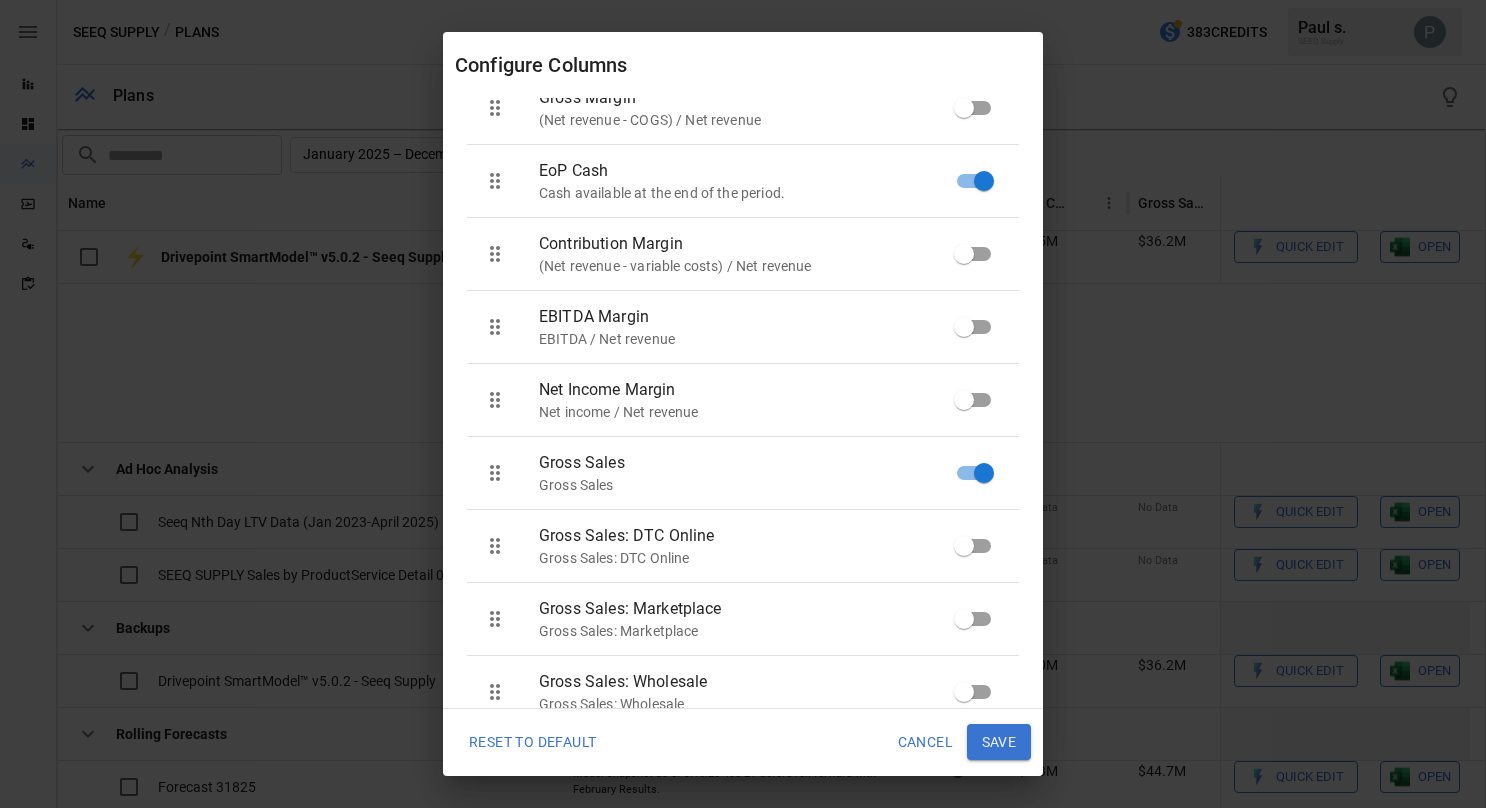 scroll 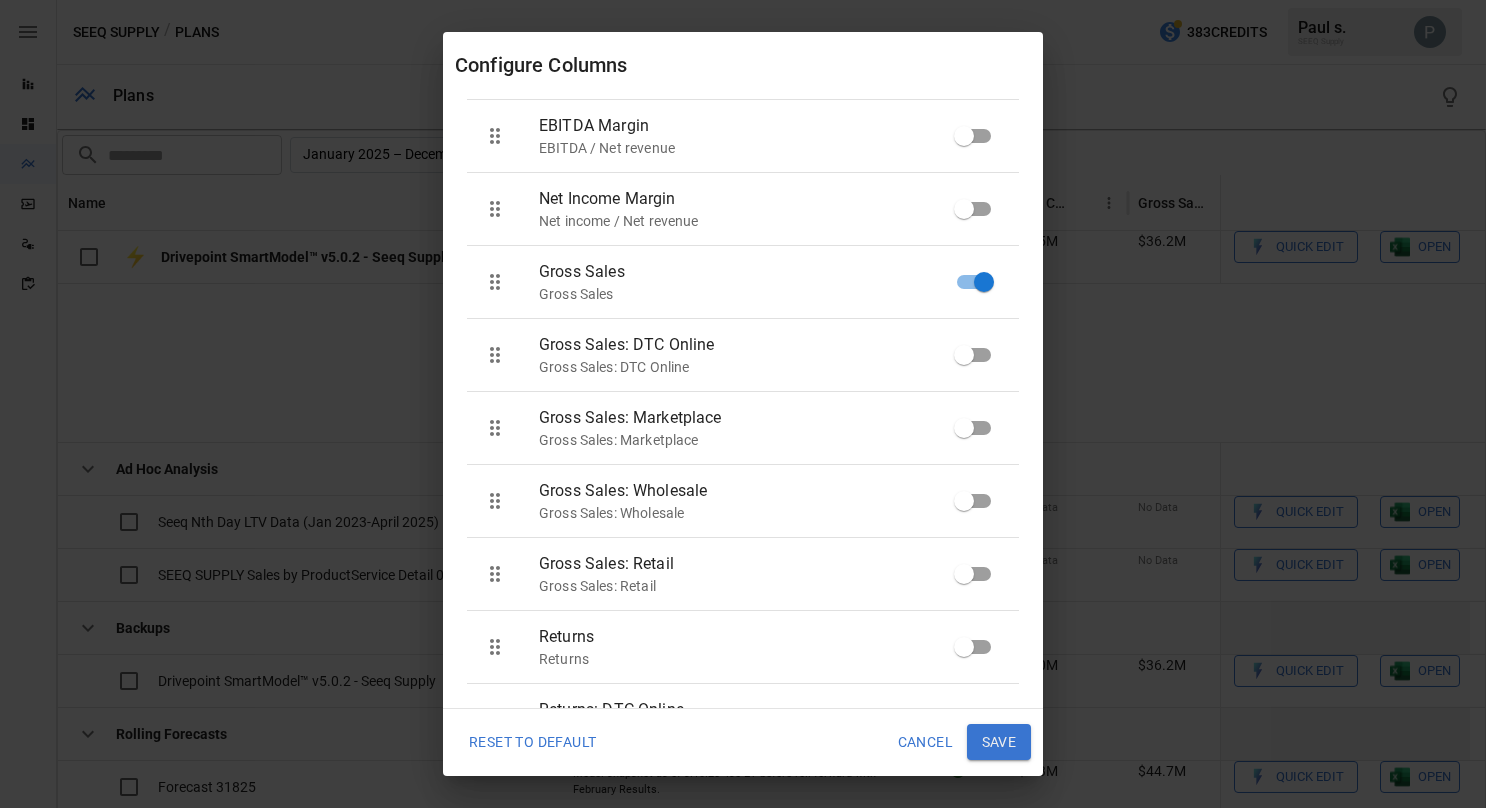 type 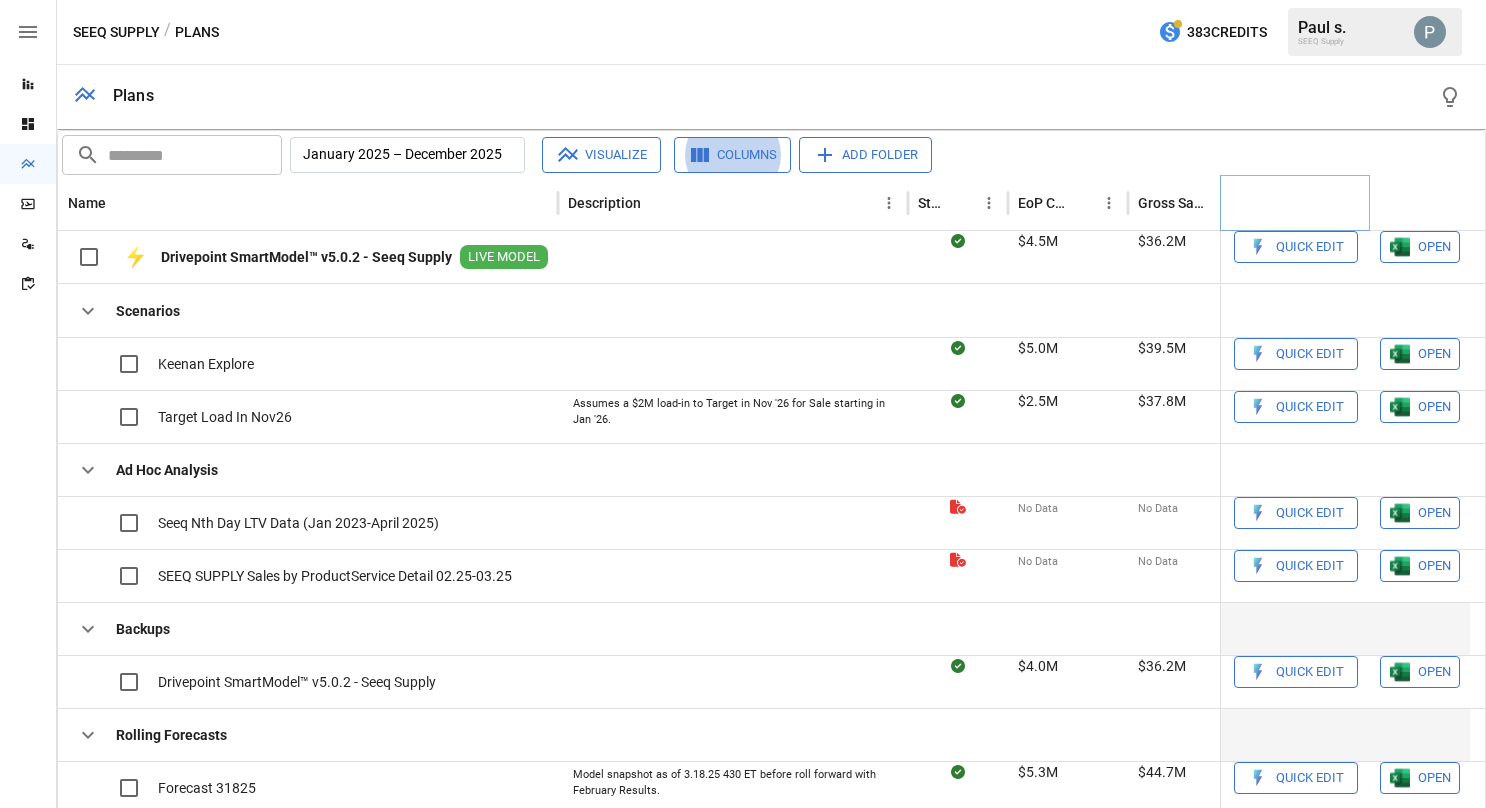 click at bounding box center [1247, 203] 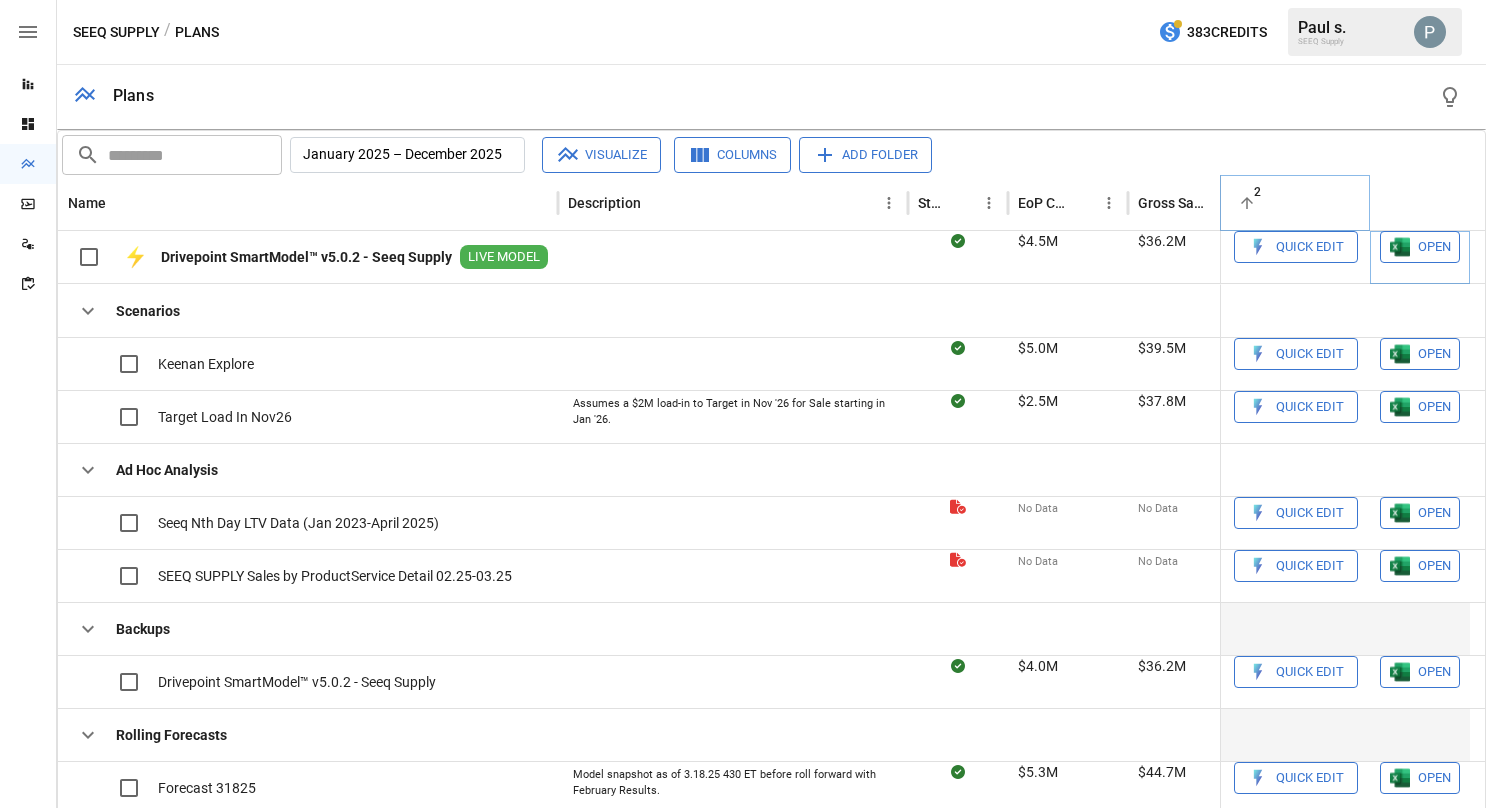 click on "OPEN" at bounding box center [1434, 247] 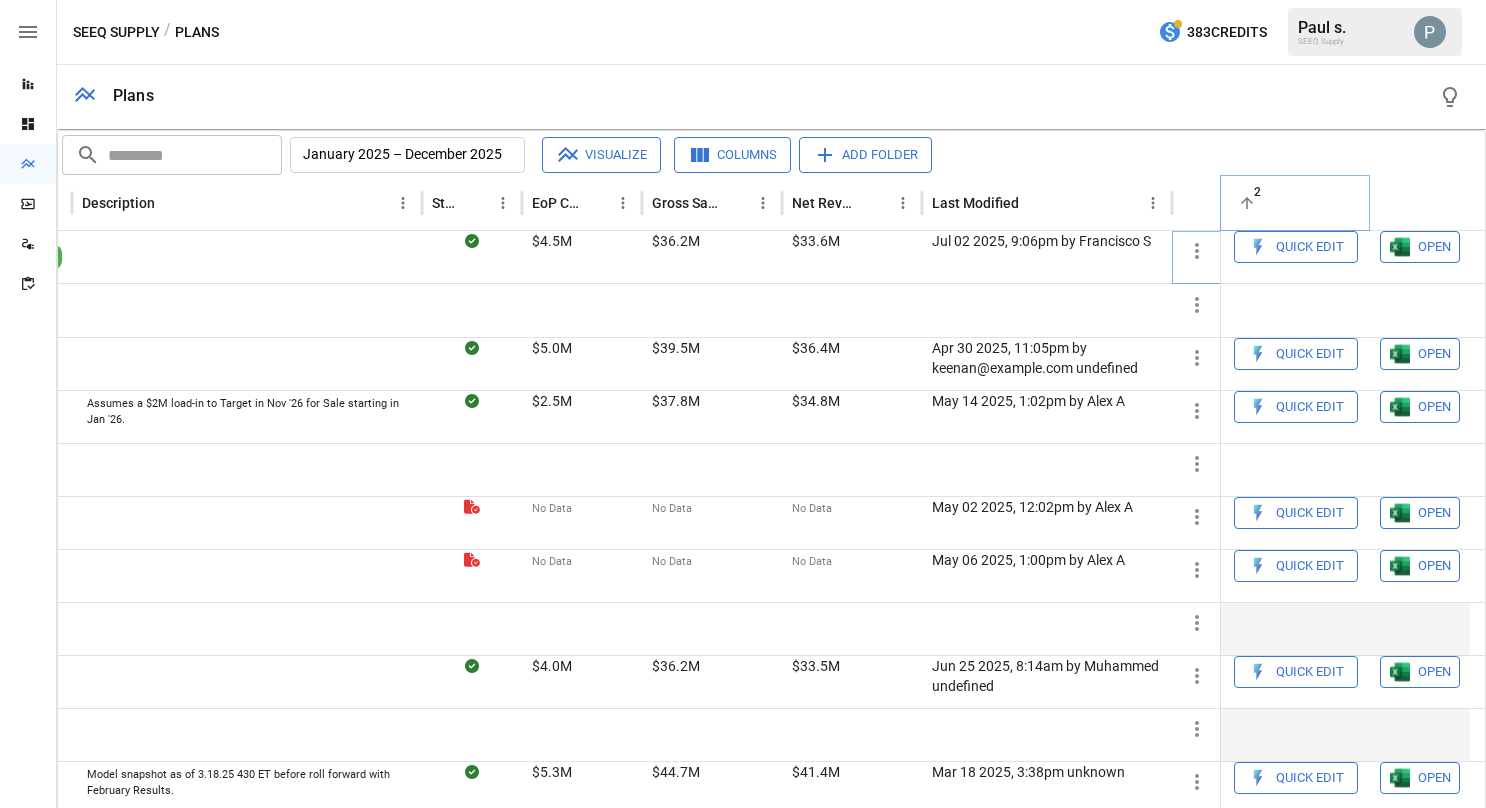 click at bounding box center [1197, 251] 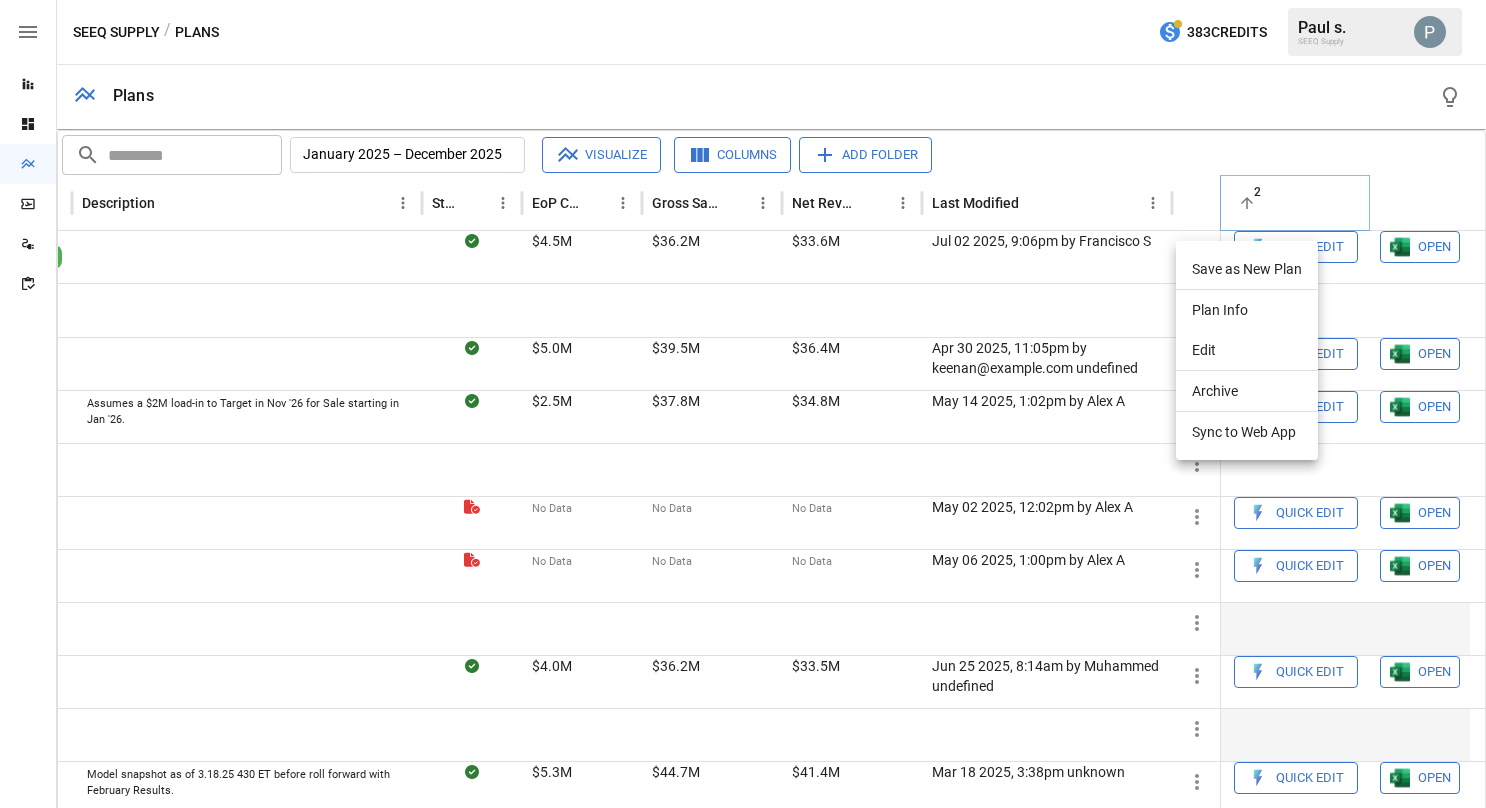 click on "Save as New Plan" at bounding box center [1247, 269] 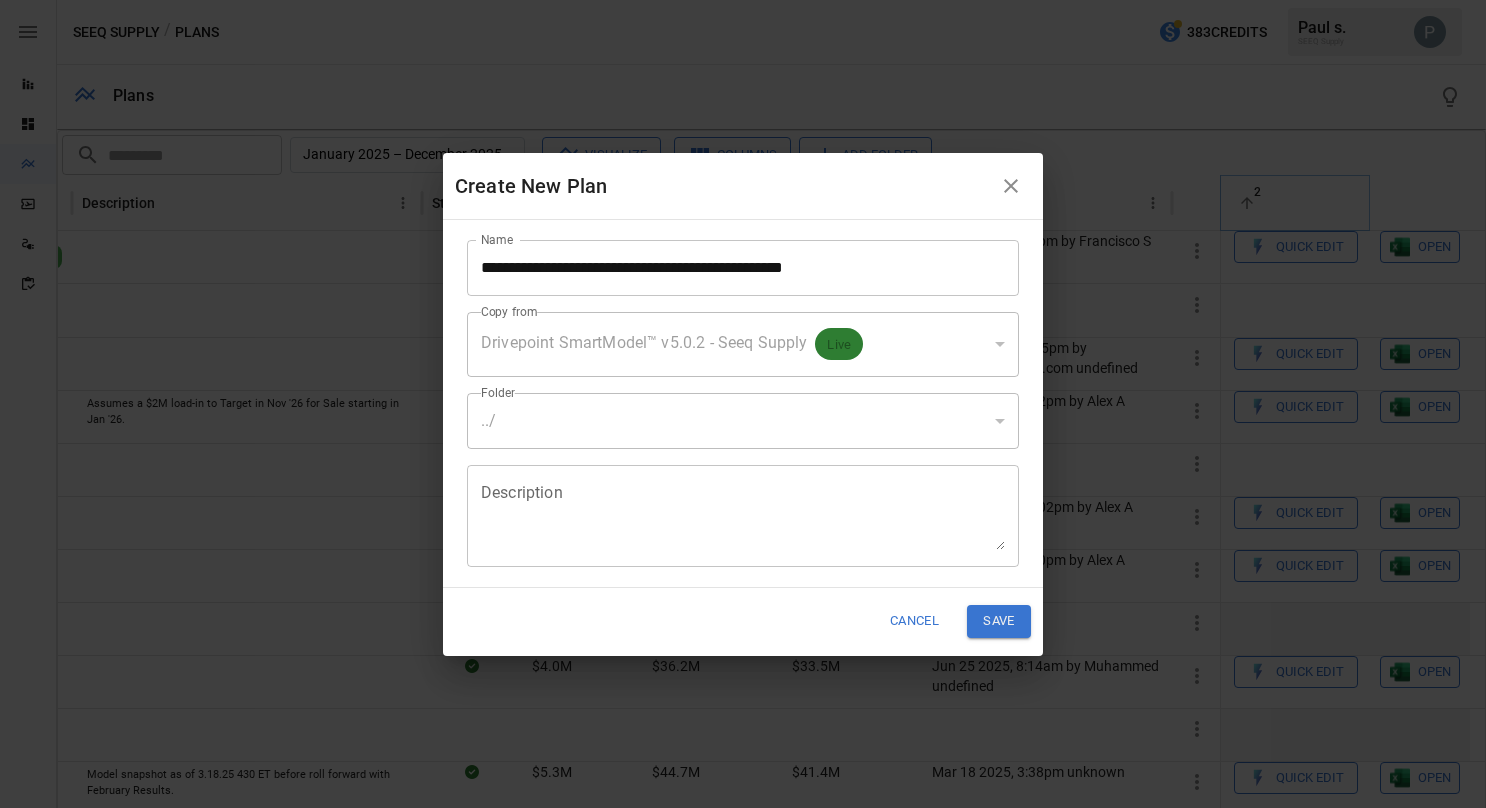 click on "../" at bounding box center [743, 421] 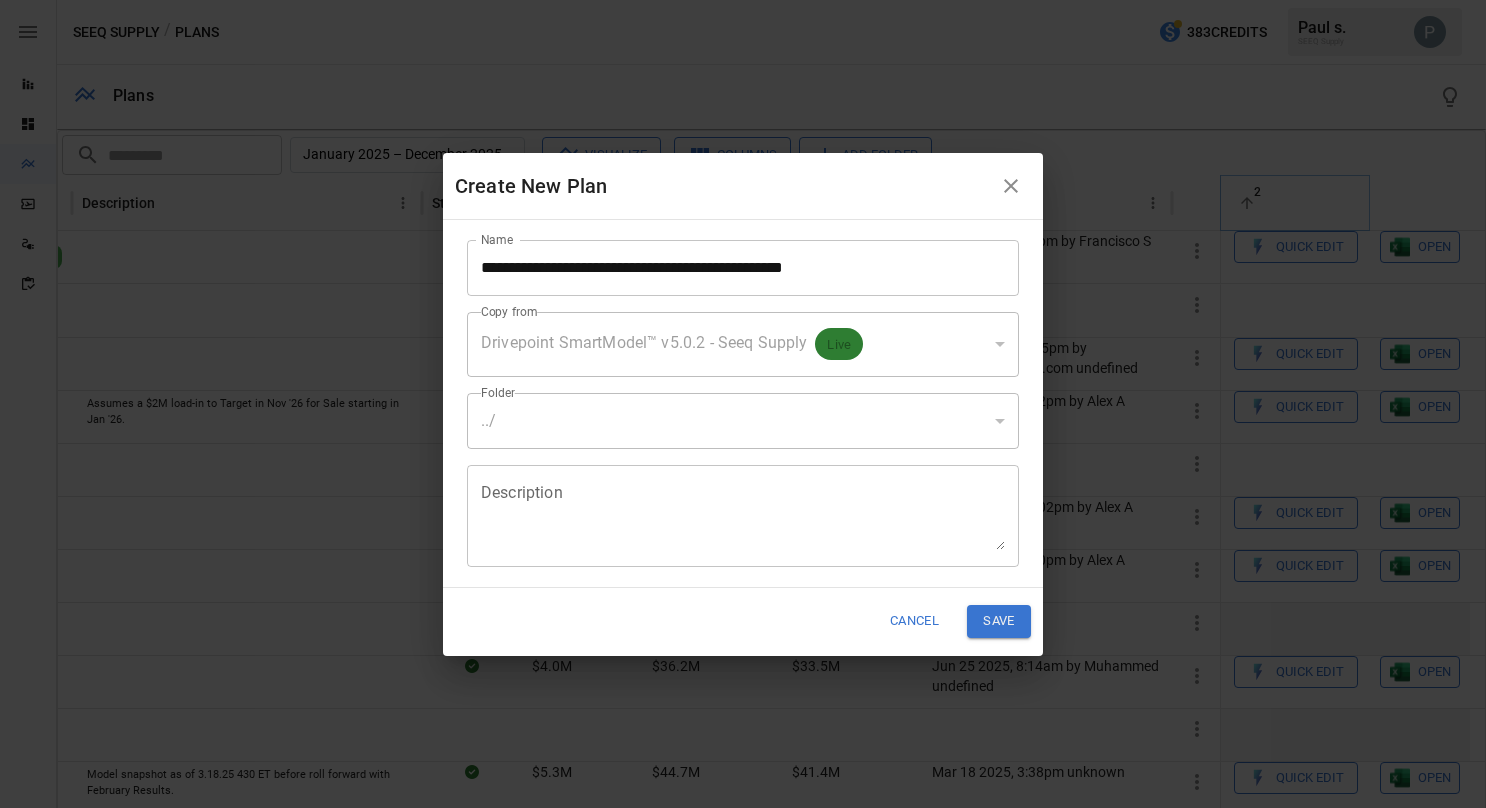 click on "../" at bounding box center (743, 421) 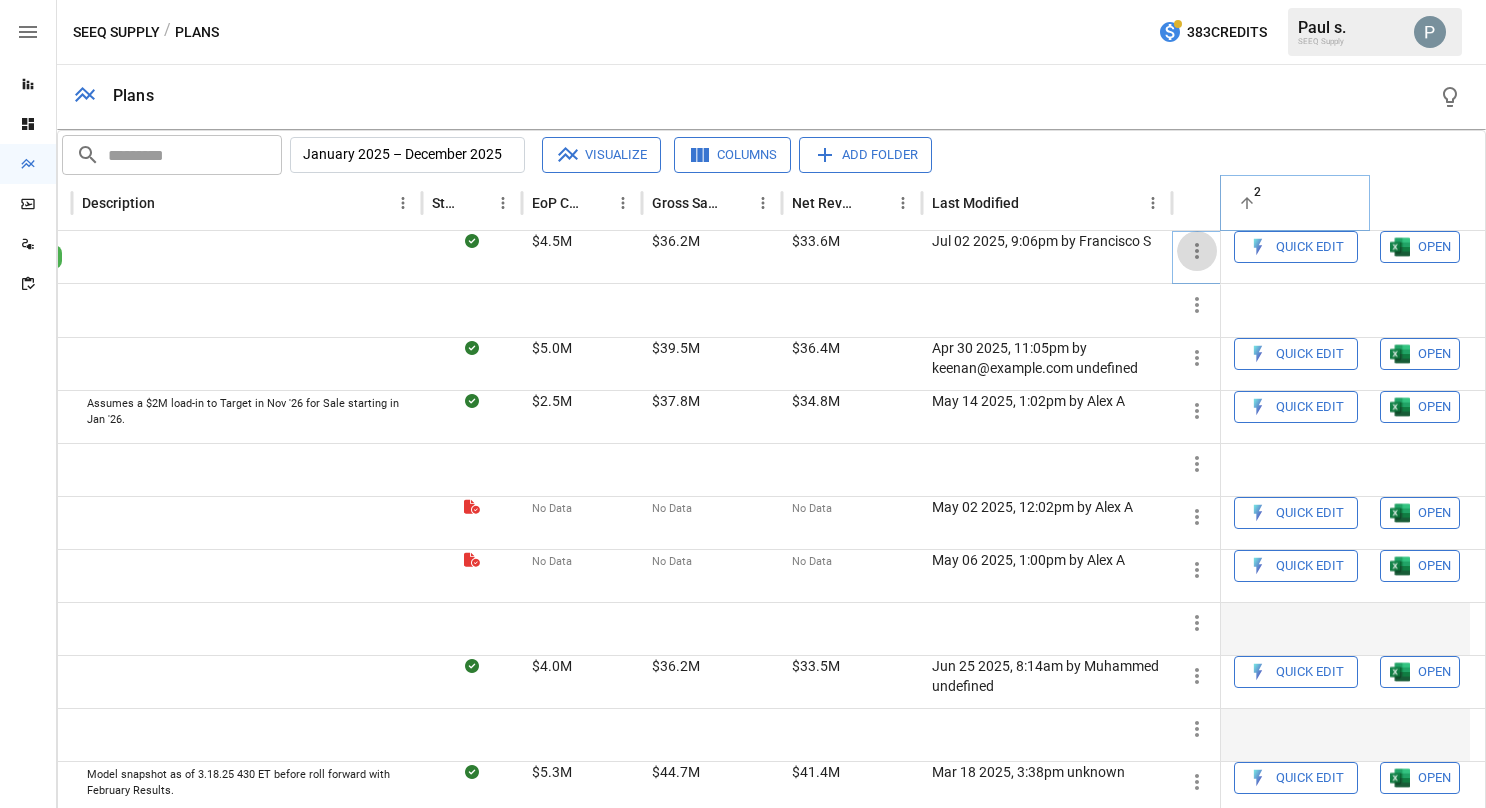 type 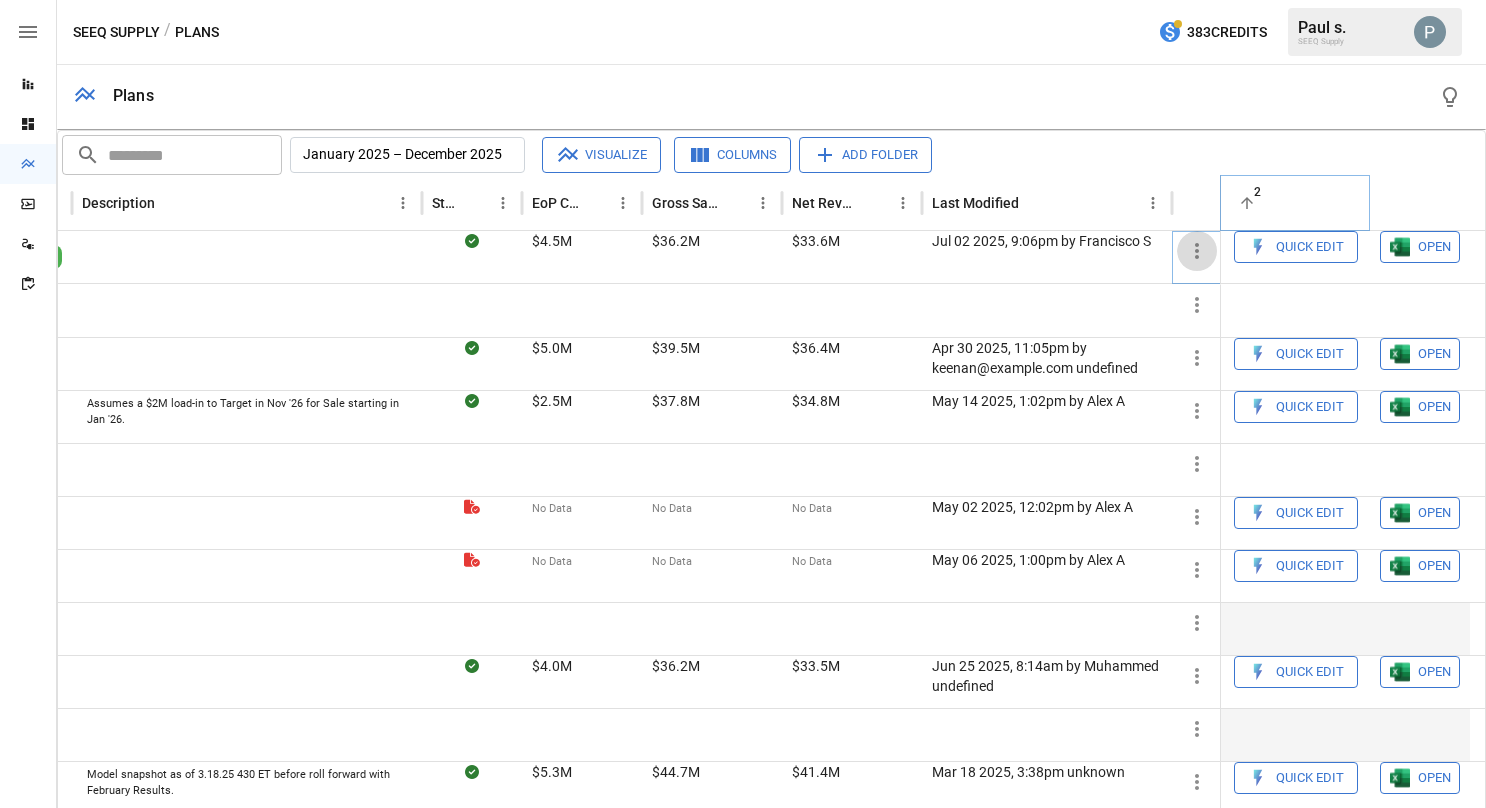 click at bounding box center (1197, 251) 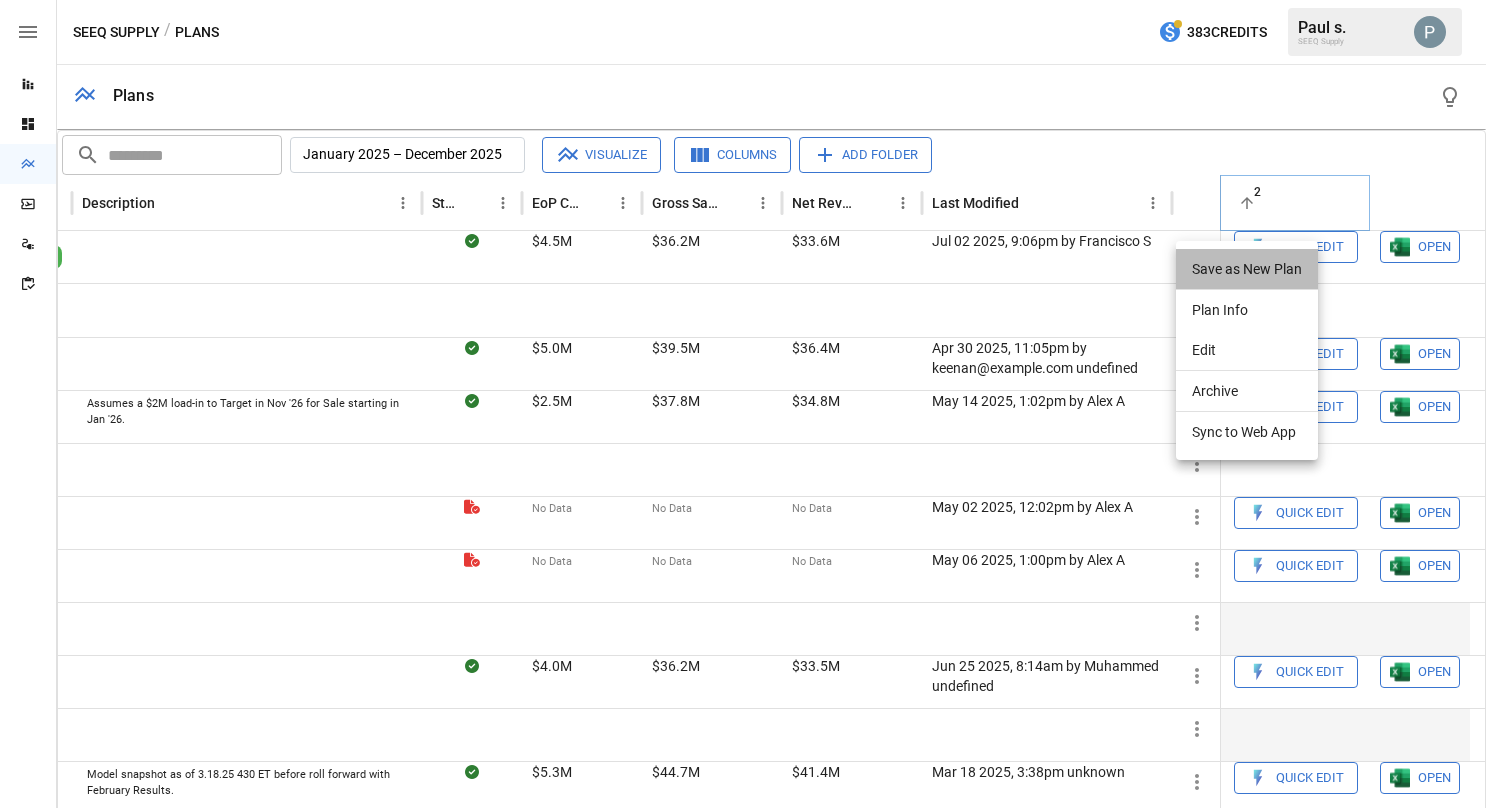 click on "Save as New Plan" at bounding box center [1247, 269] 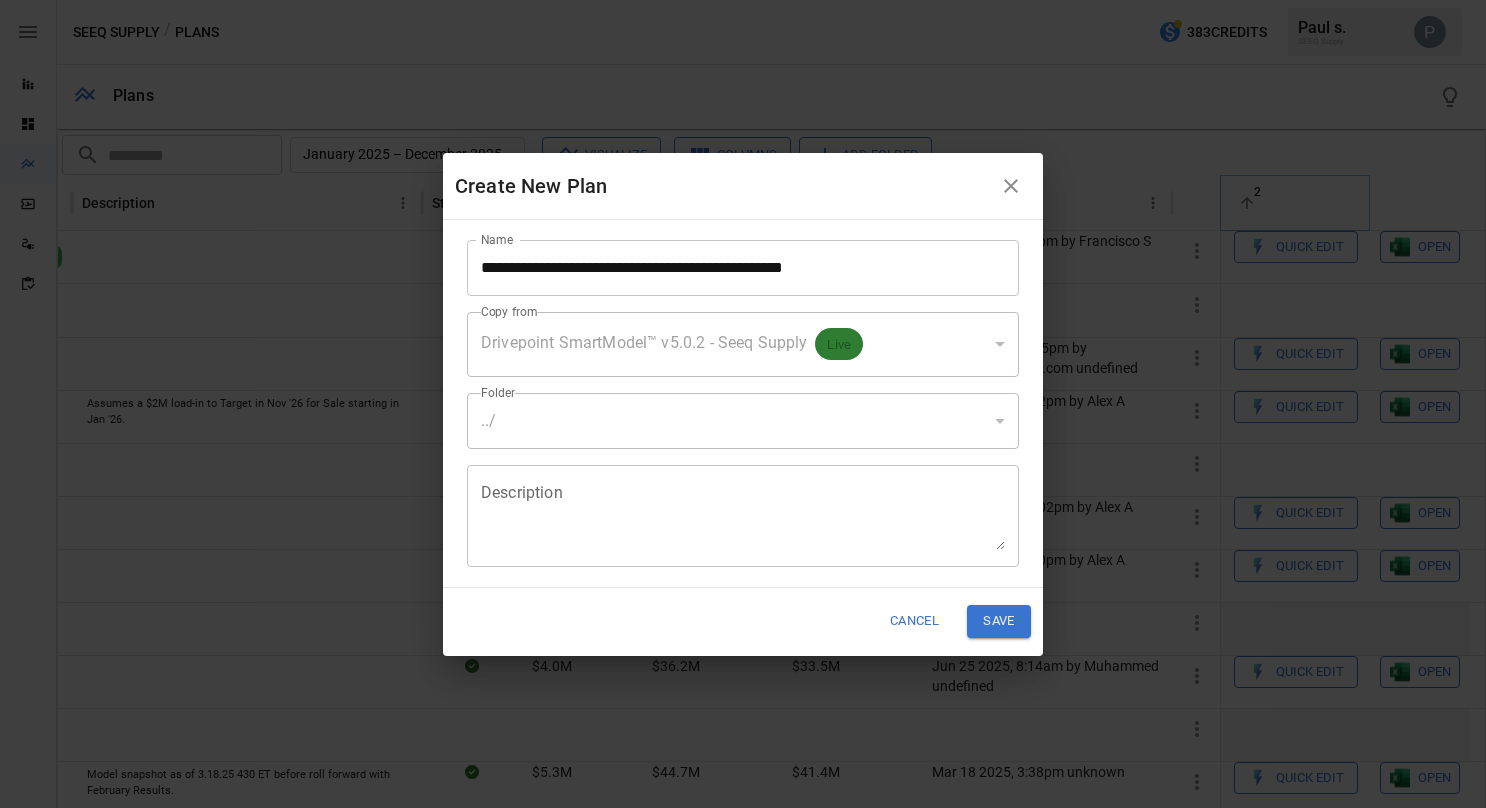 click on "**********" at bounding box center [743, 268] 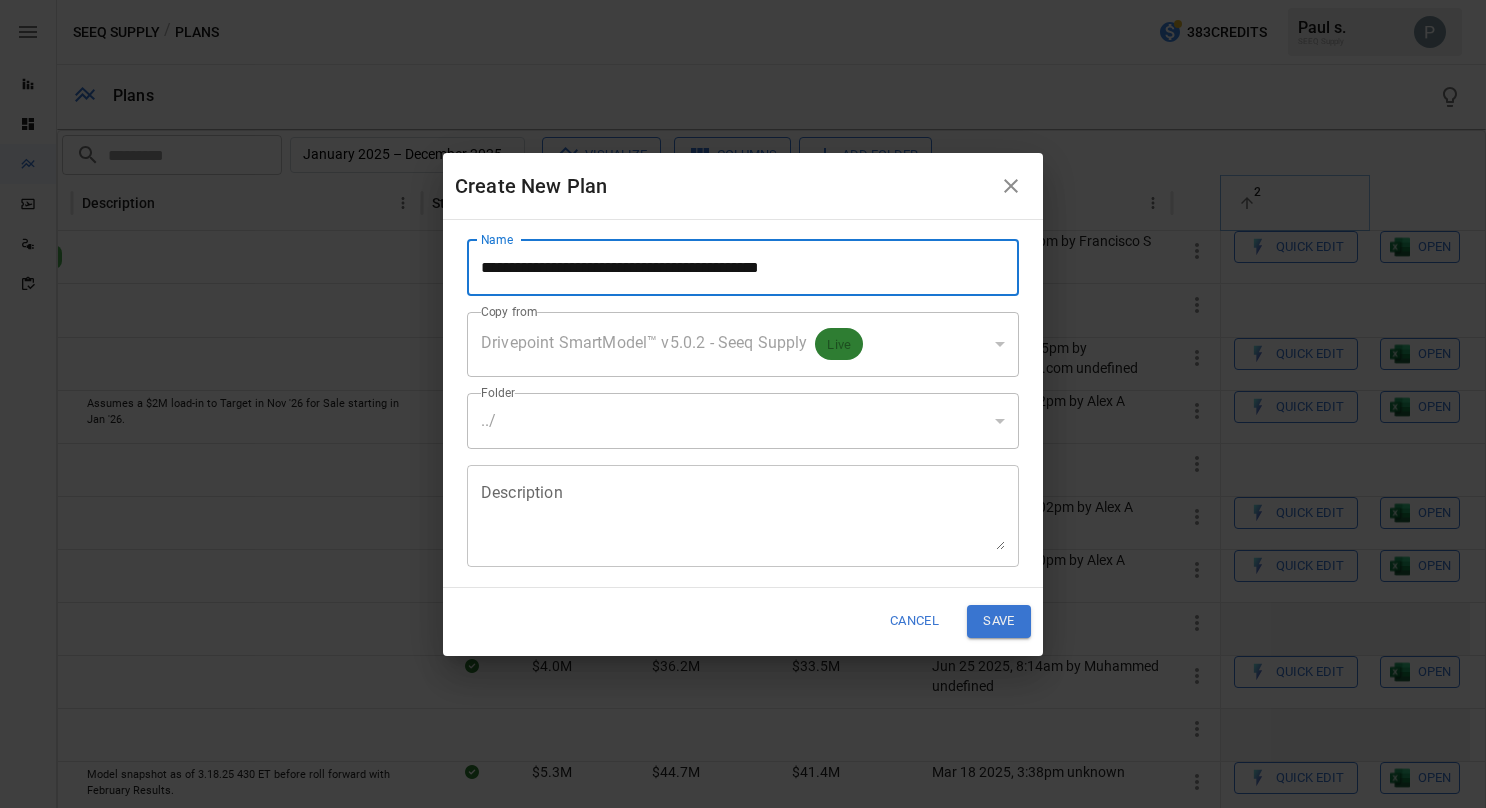 type on "**********" 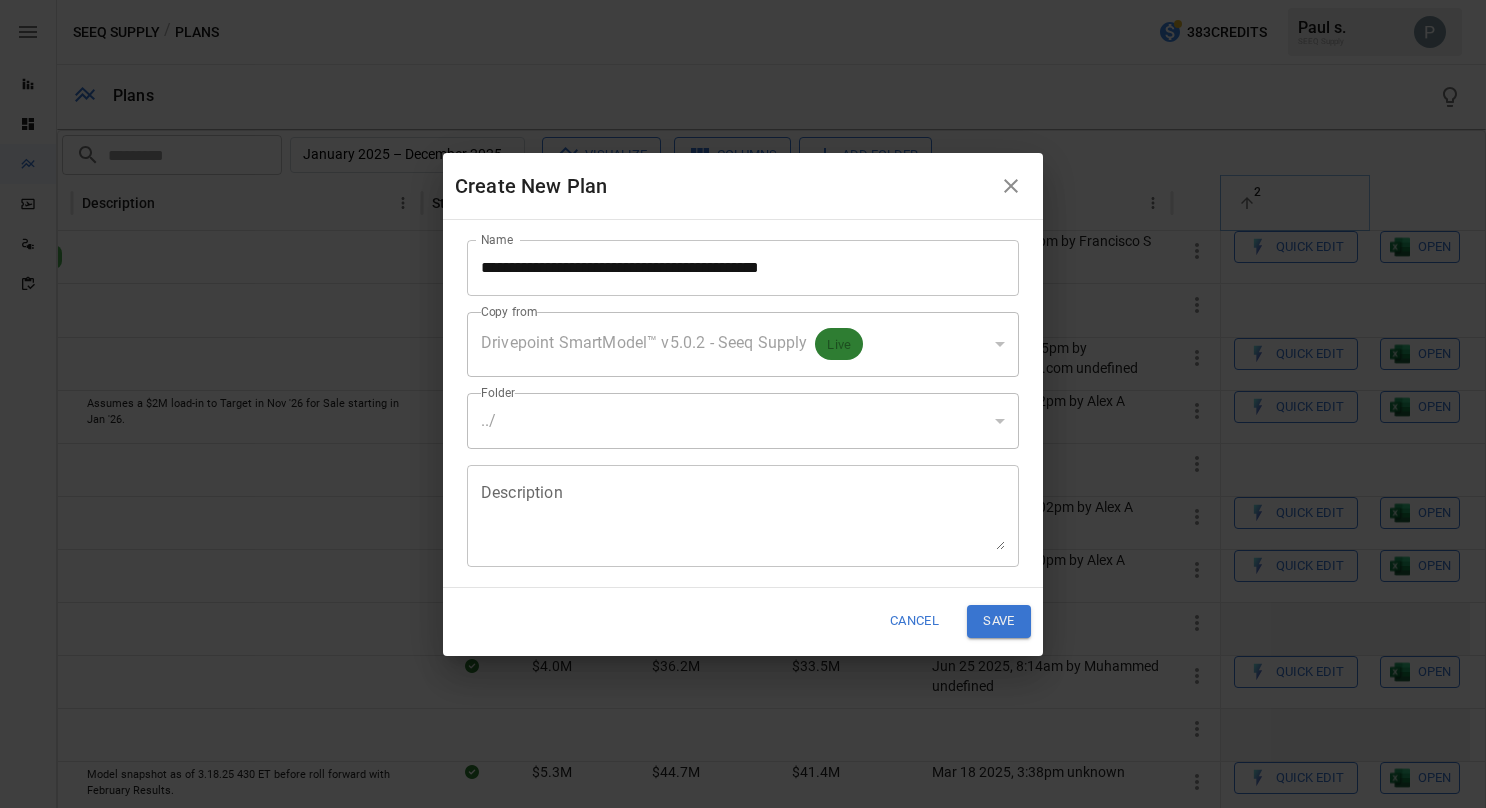 click on "**********" at bounding box center (743, 403) 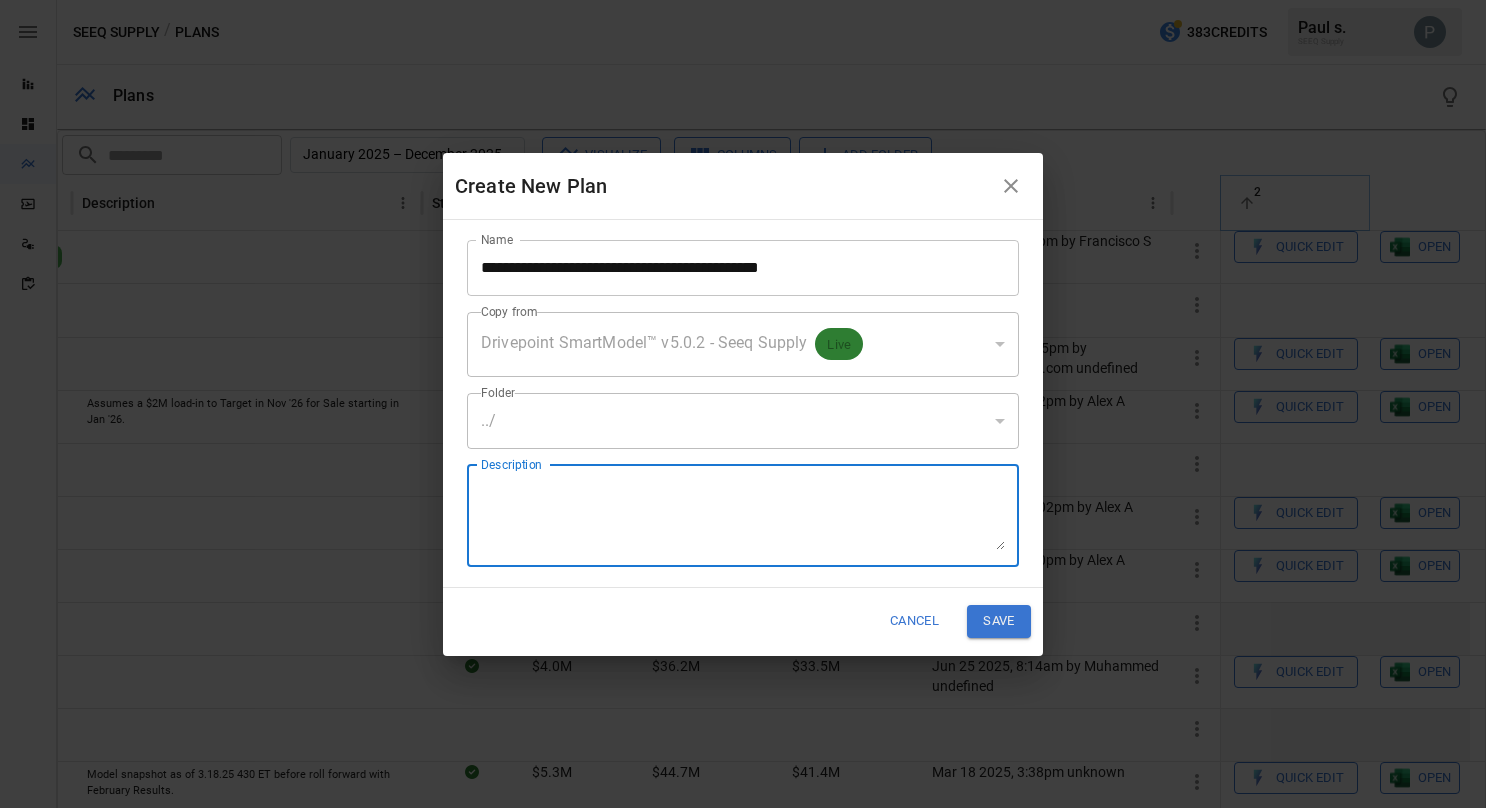 type 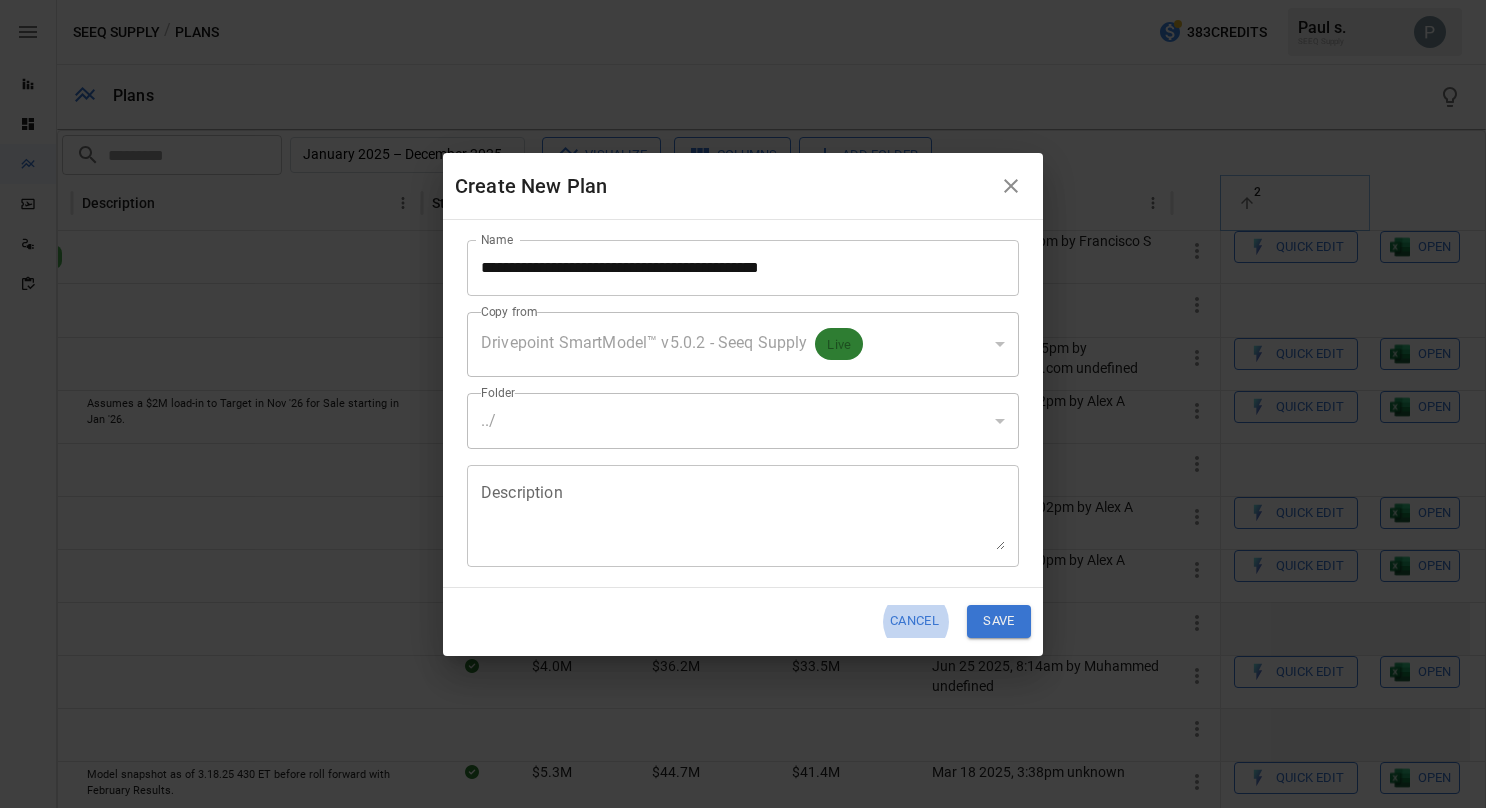 type 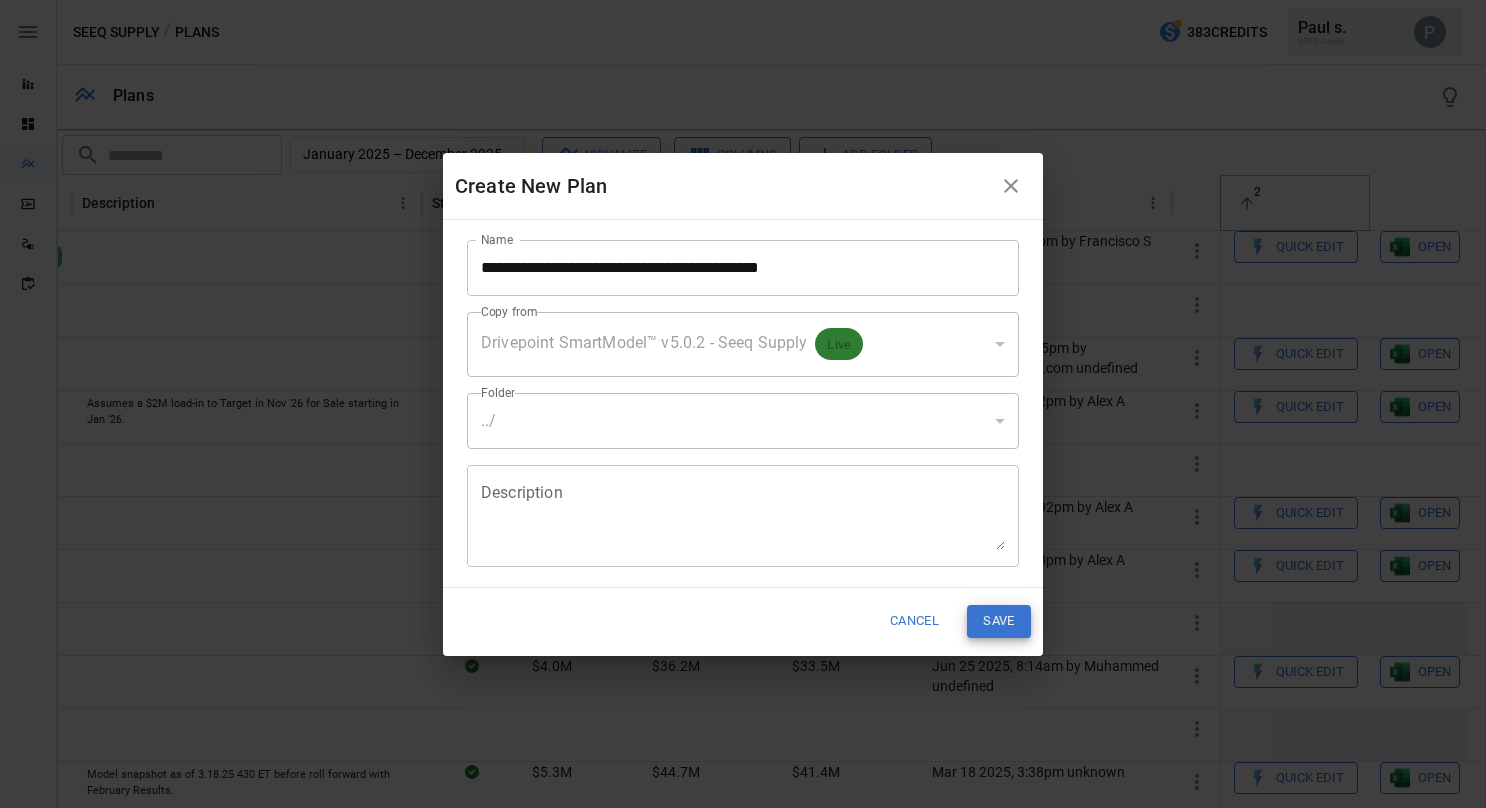 click on "../" at bounding box center (743, 421) 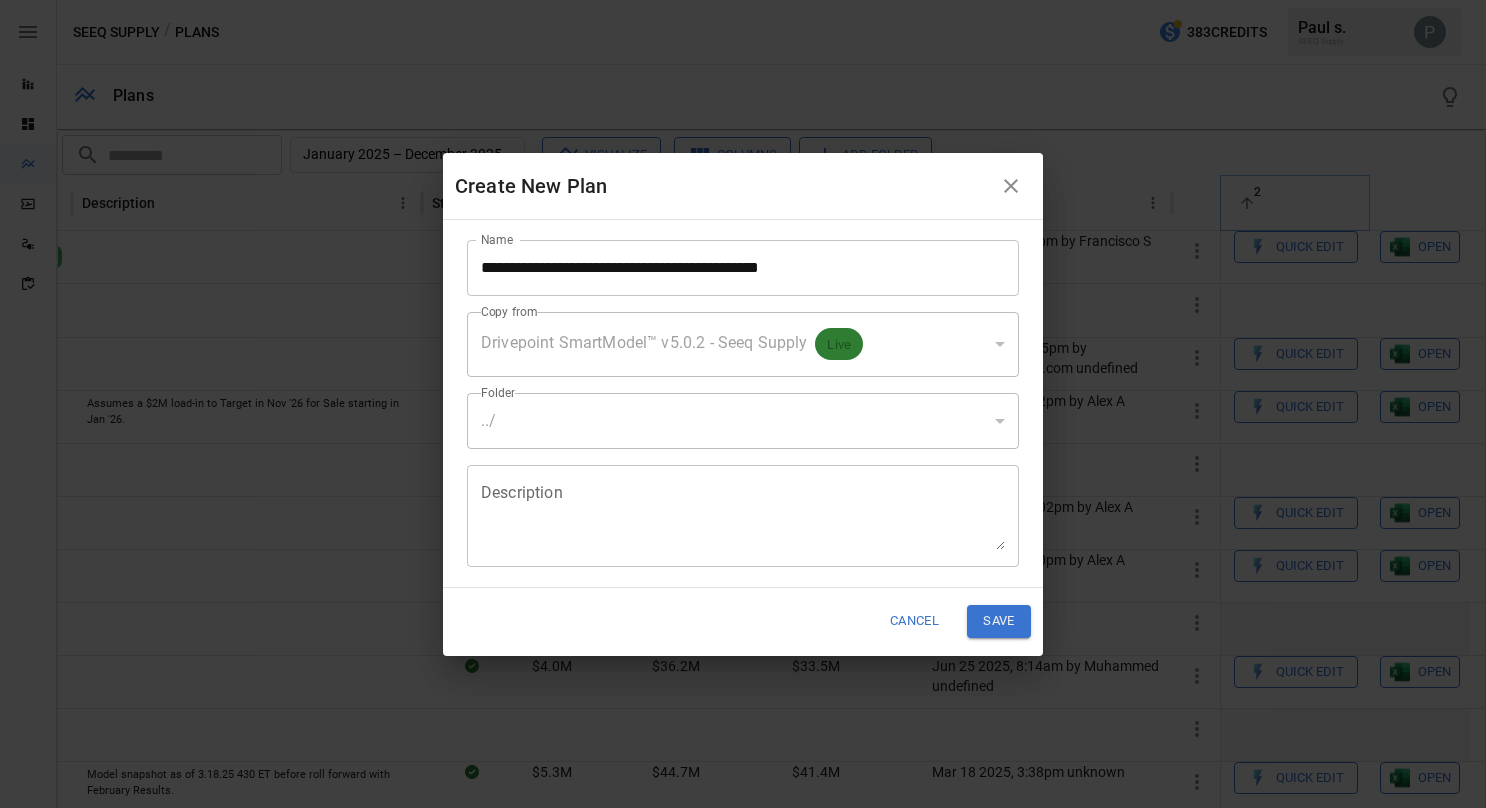 click on "../" at bounding box center (743, 421) 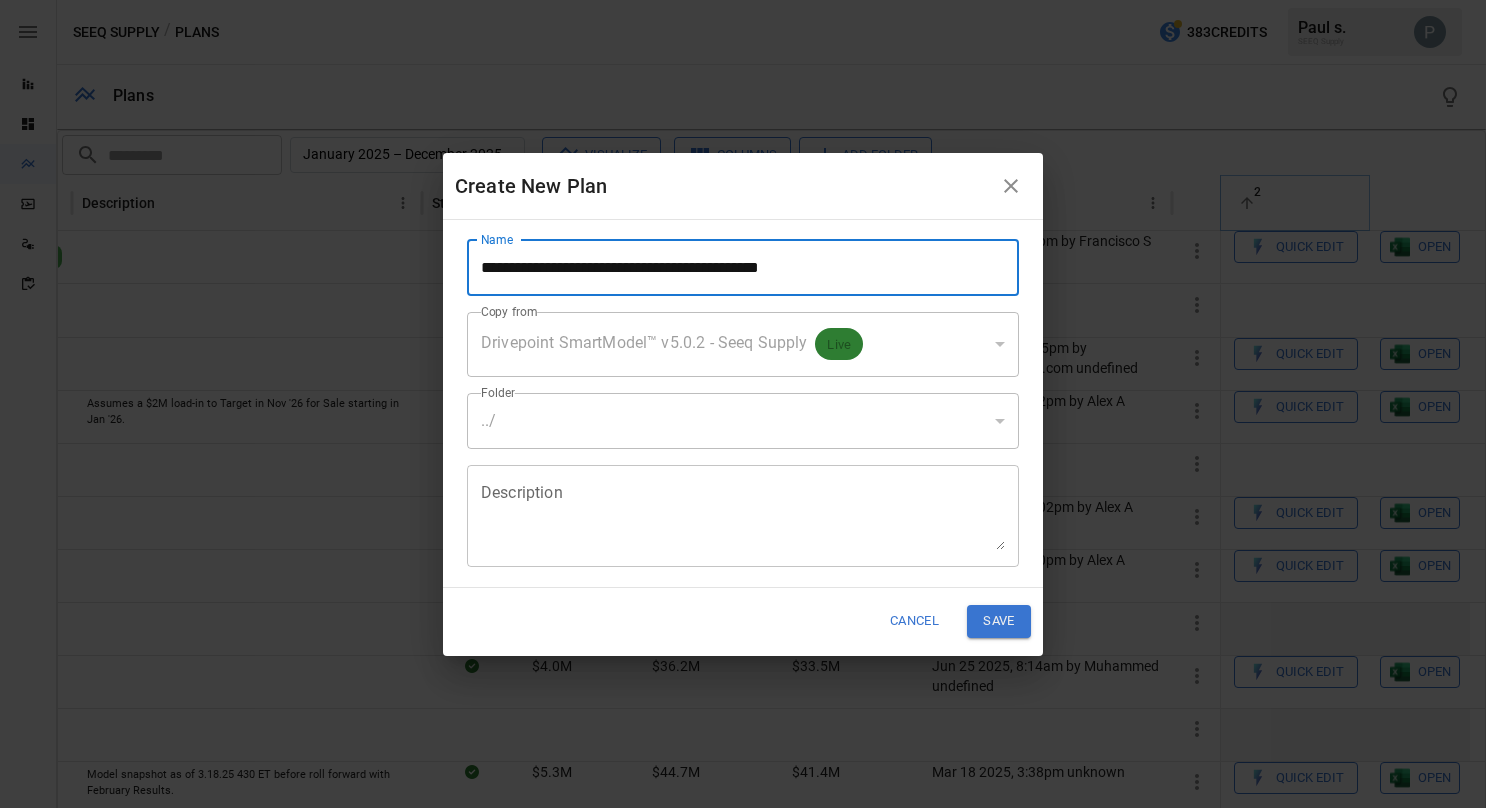 click on "**********" at bounding box center (743, 268) 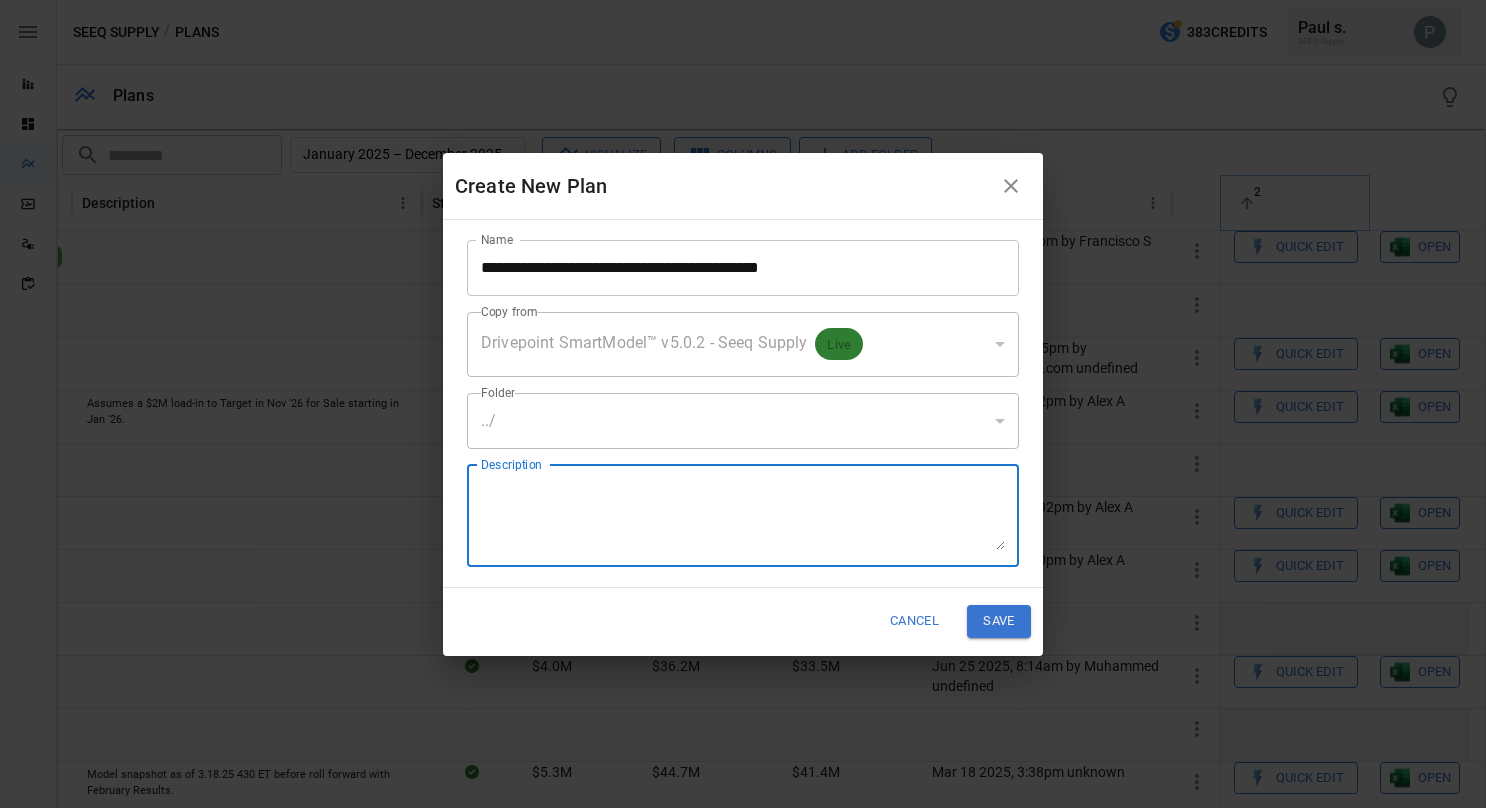 click on "Drivepoint SmartModel™ v5.0.2 - Seeq Supply" at bounding box center [644, 342] 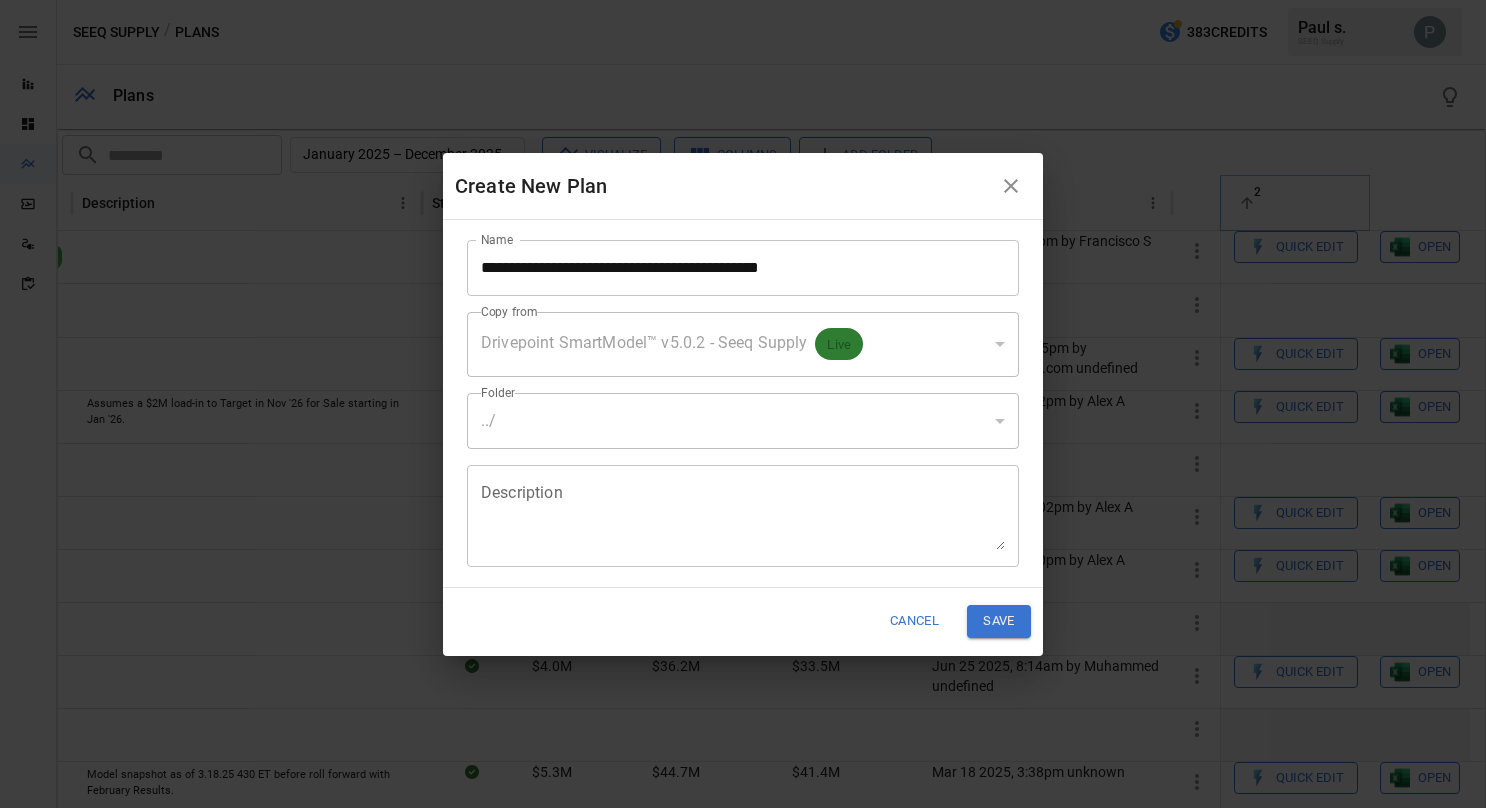 click on "../" at bounding box center (743, 421) 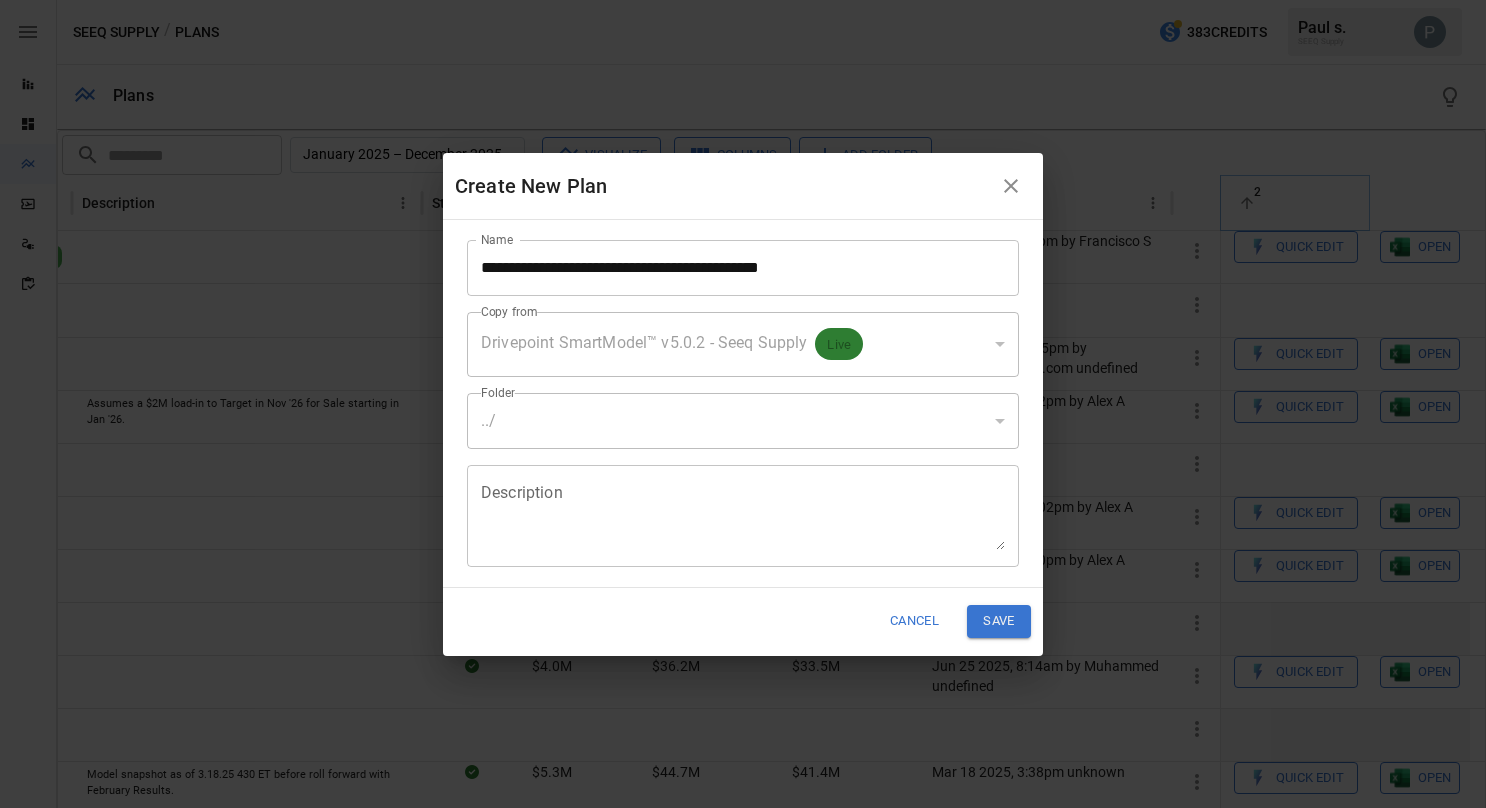 click on "Drivepoint SmartModel™ v5.0.2 - Seeq Supply Live" at bounding box center (743, 344) 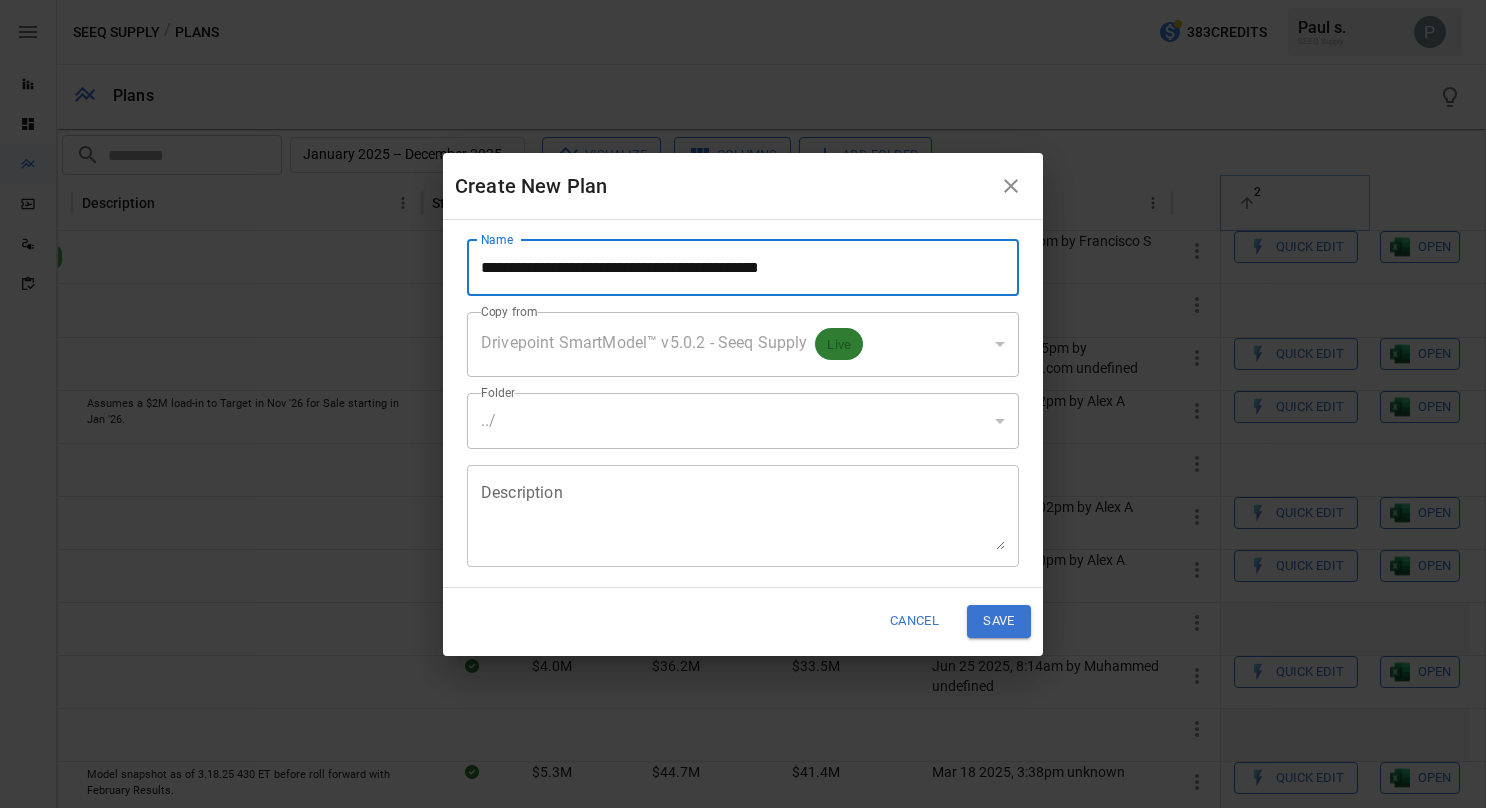 click on "**********" at bounding box center [743, 268] 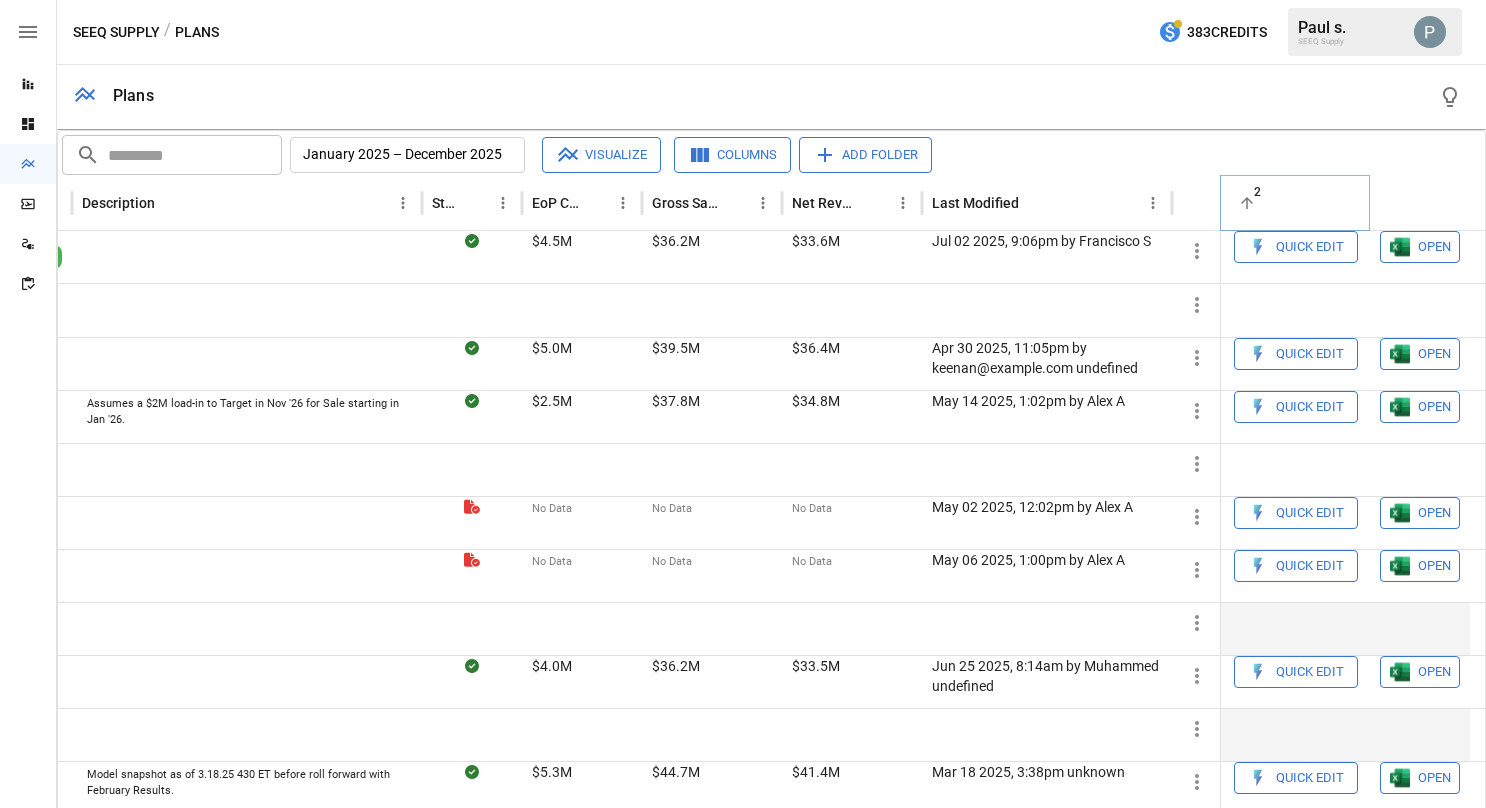 scroll, scrollTop: 0, scrollLeft: 24, axis: horizontal 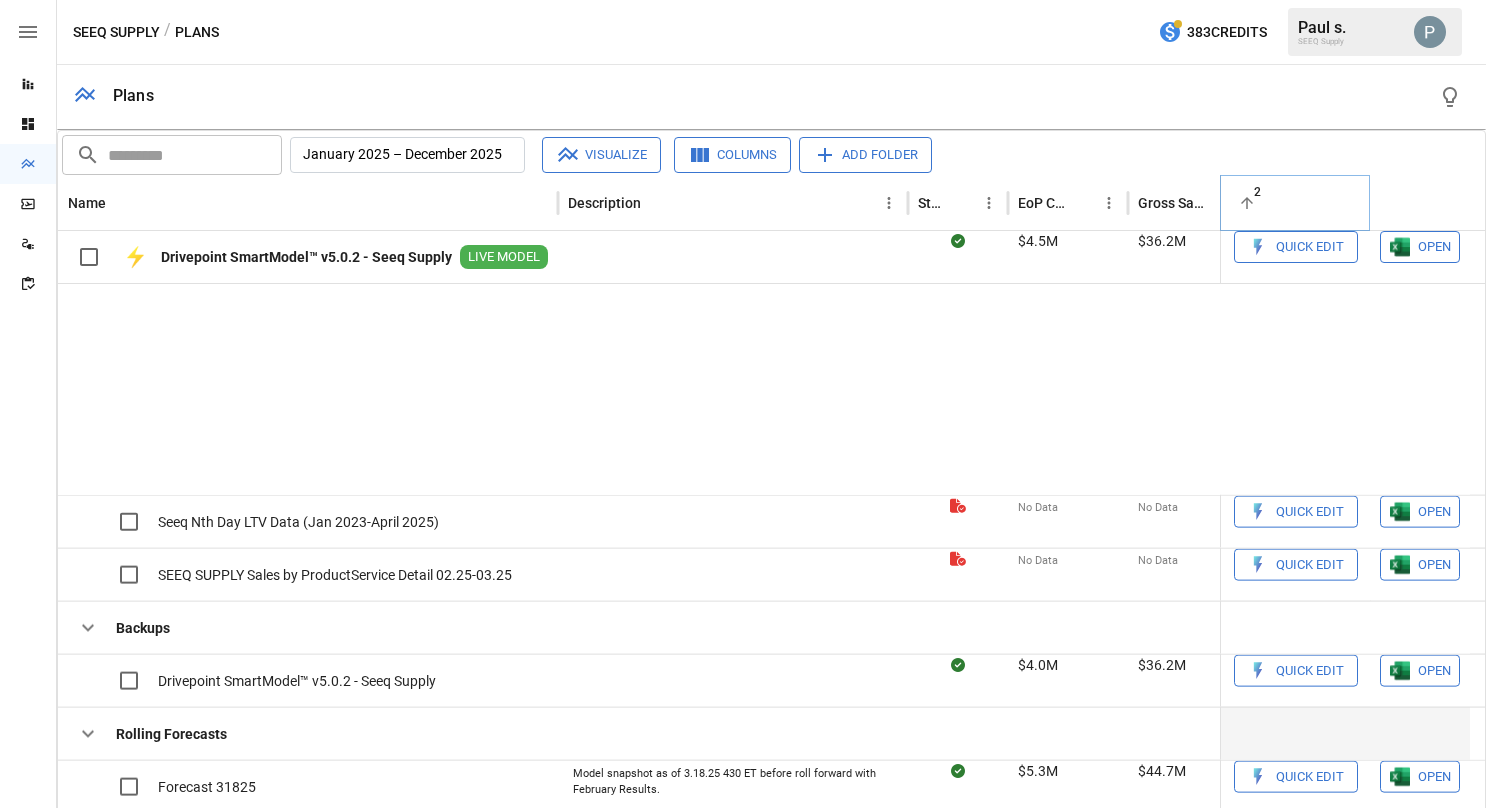 click on "Drivepoint SmartModel™ v5.0.2 - Seeq Supply_PS" at bounding box center [268, 1216] 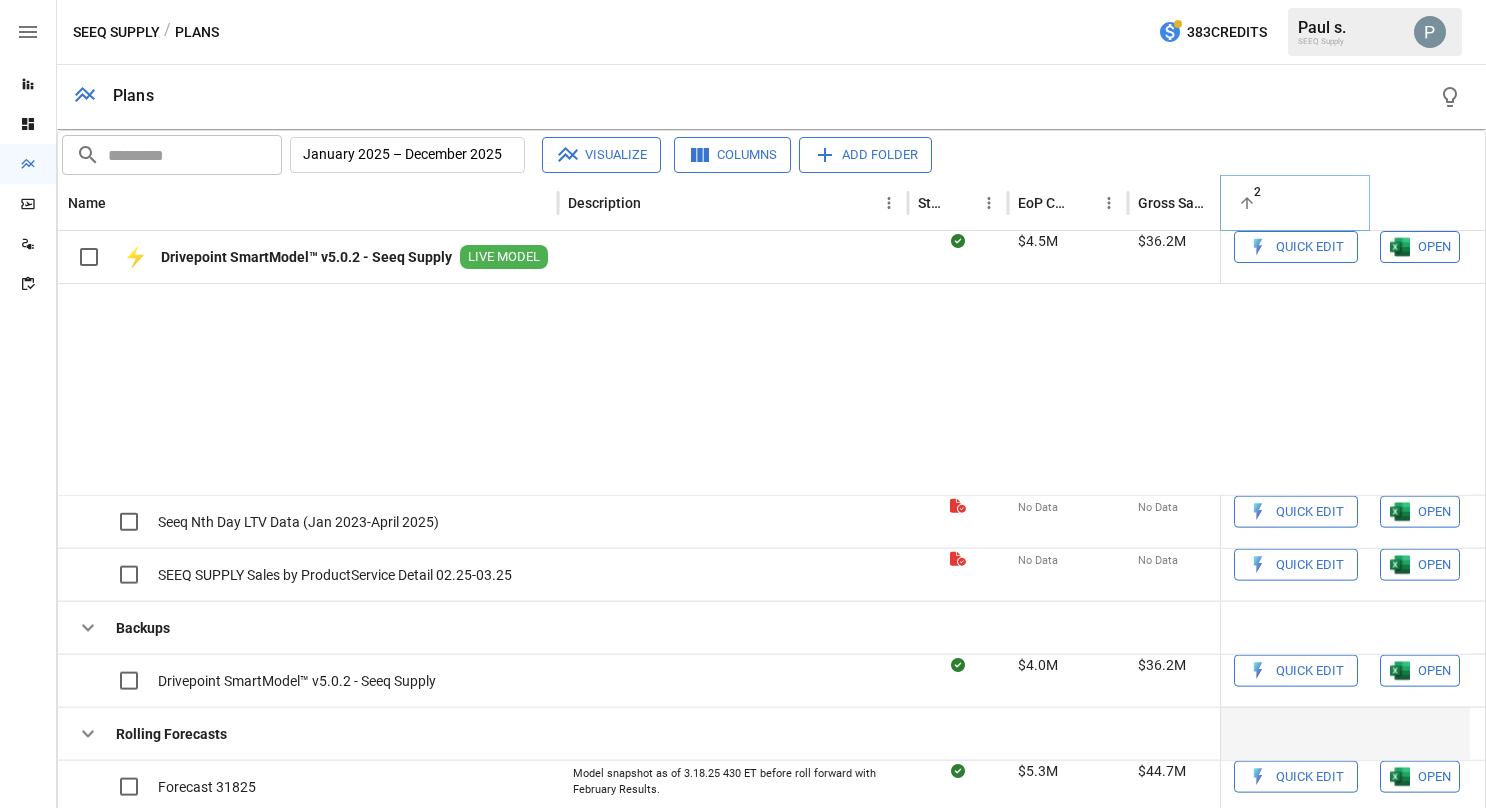 click on "SEEQ Supply" at bounding box center [1350, 41] 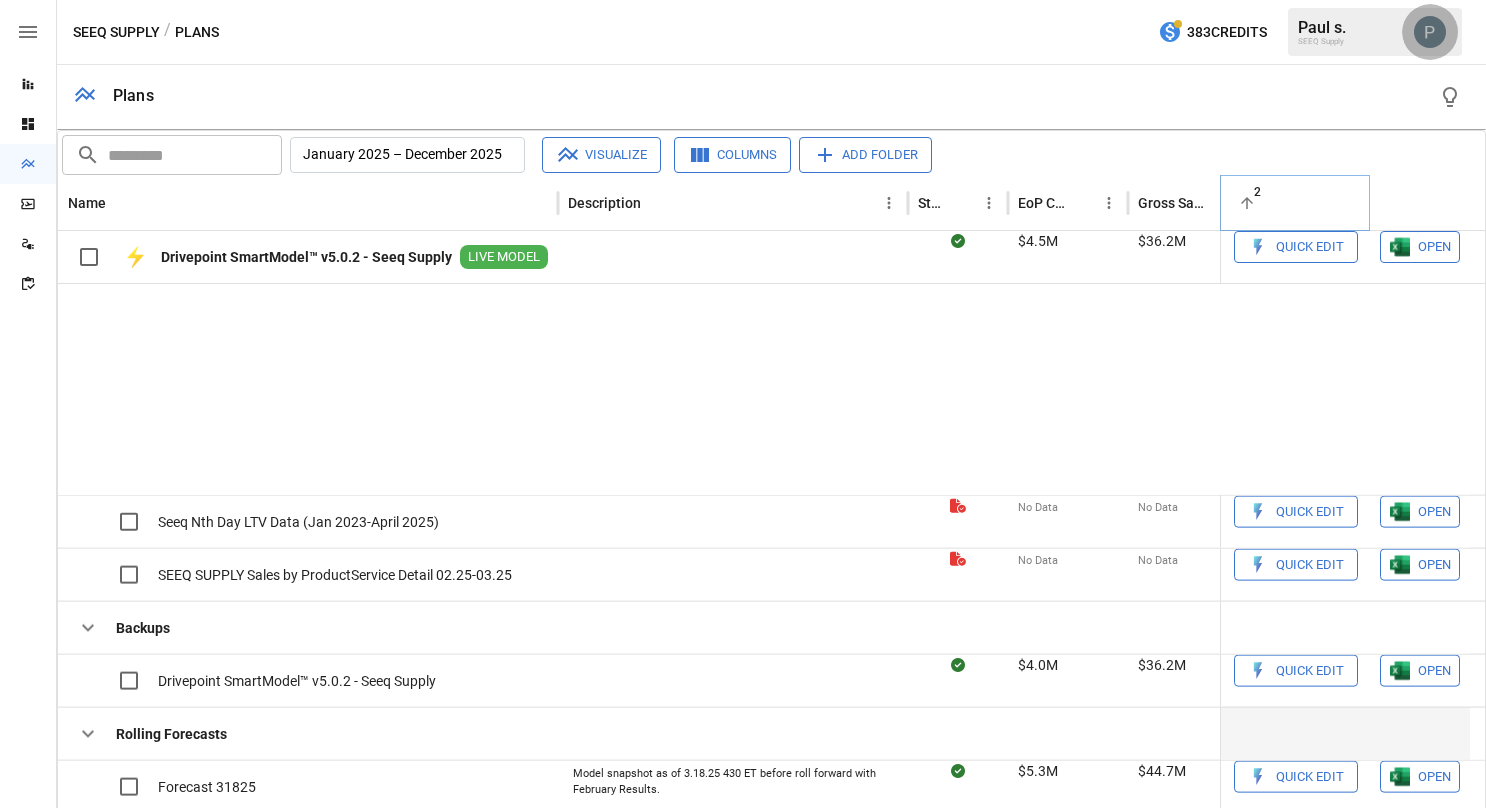 click at bounding box center (1430, 32) 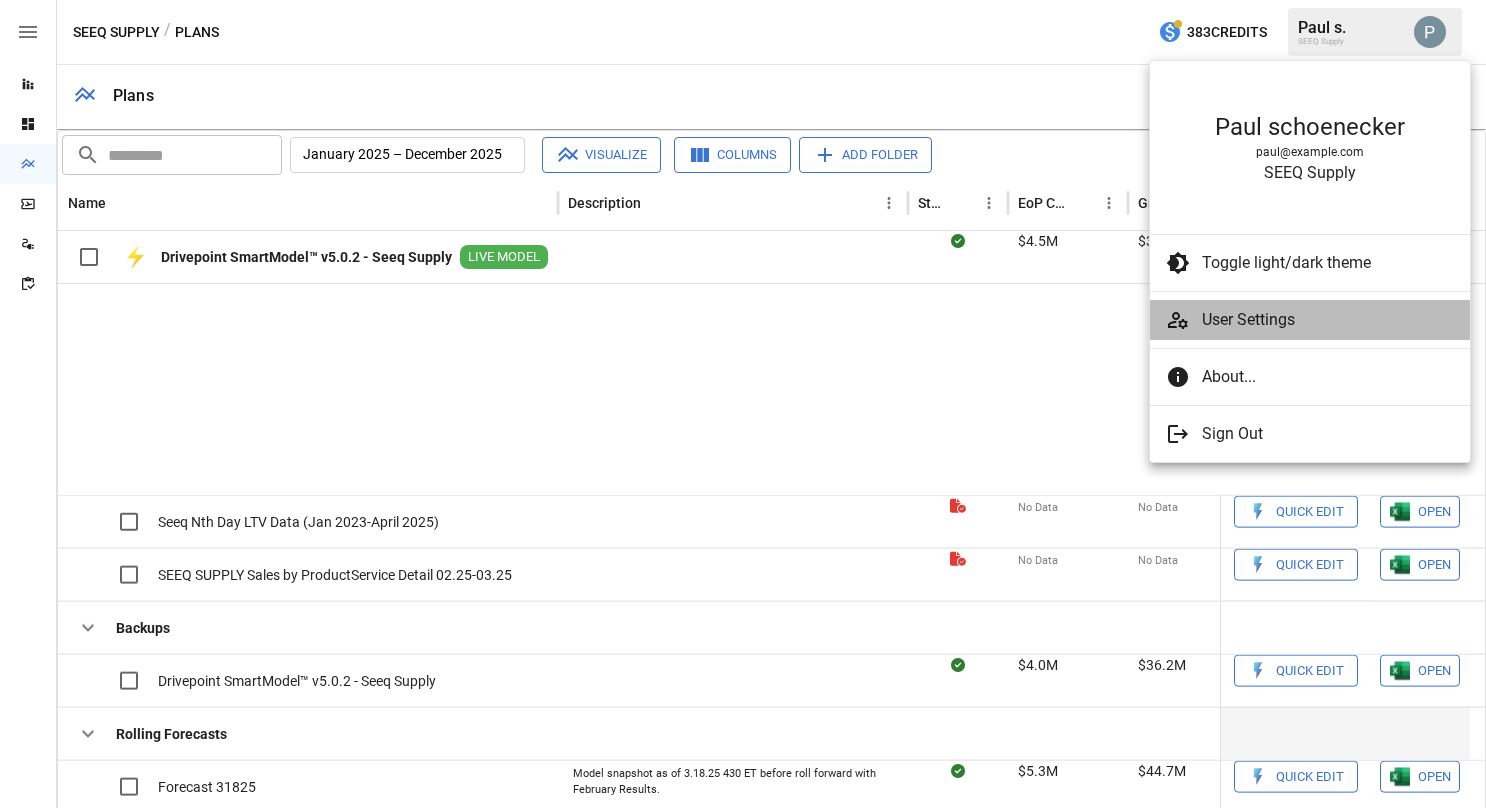 click on "User Settings" at bounding box center (1328, 320) 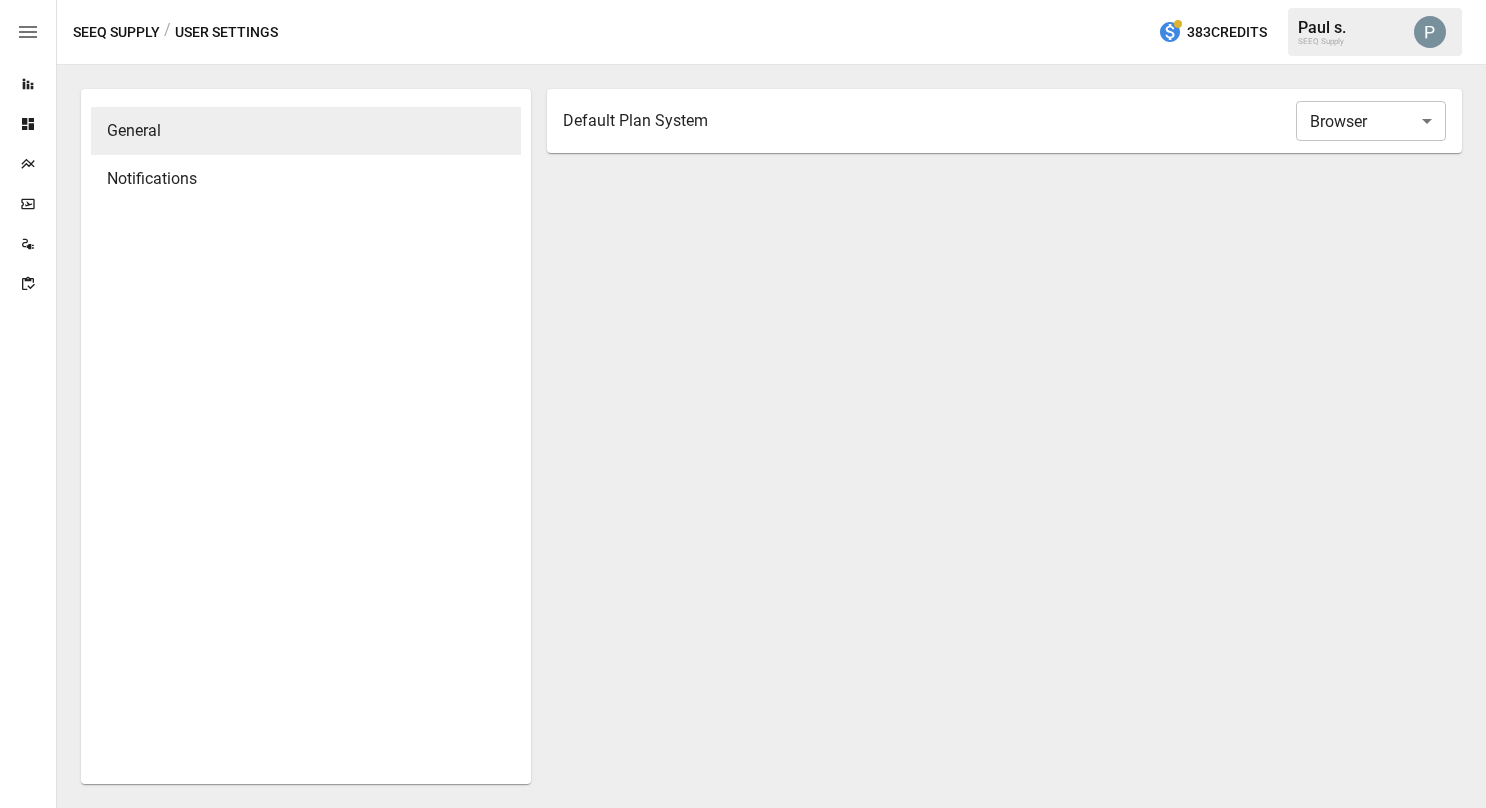 click on "SEEQ Supply / User Settings 383  Credits Paul s. SEEQ Supply General Notifications Default Plan System Browser ******* ​" at bounding box center [743, 0] 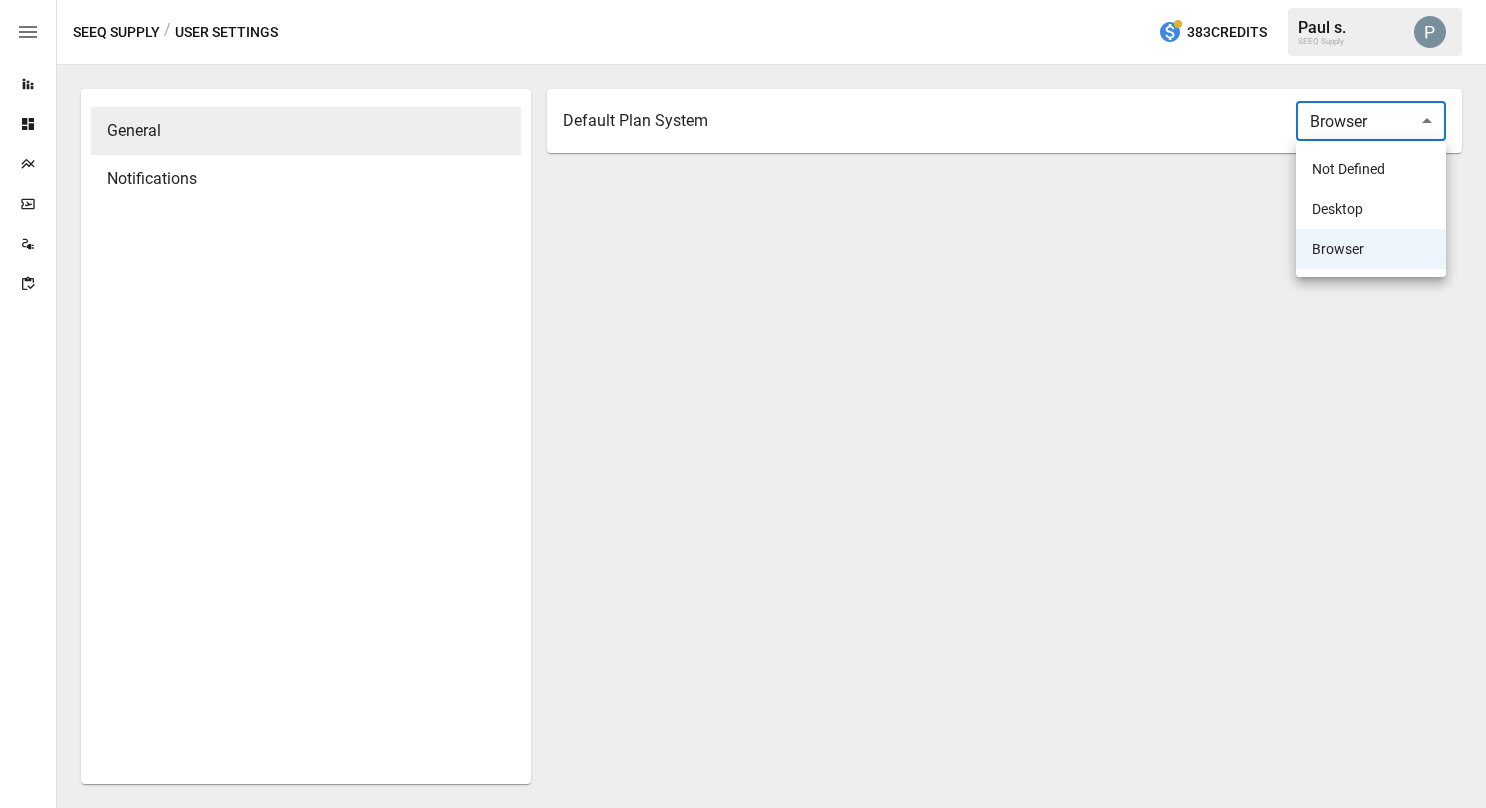 click on "Desktop" at bounding box center [1371, 209] 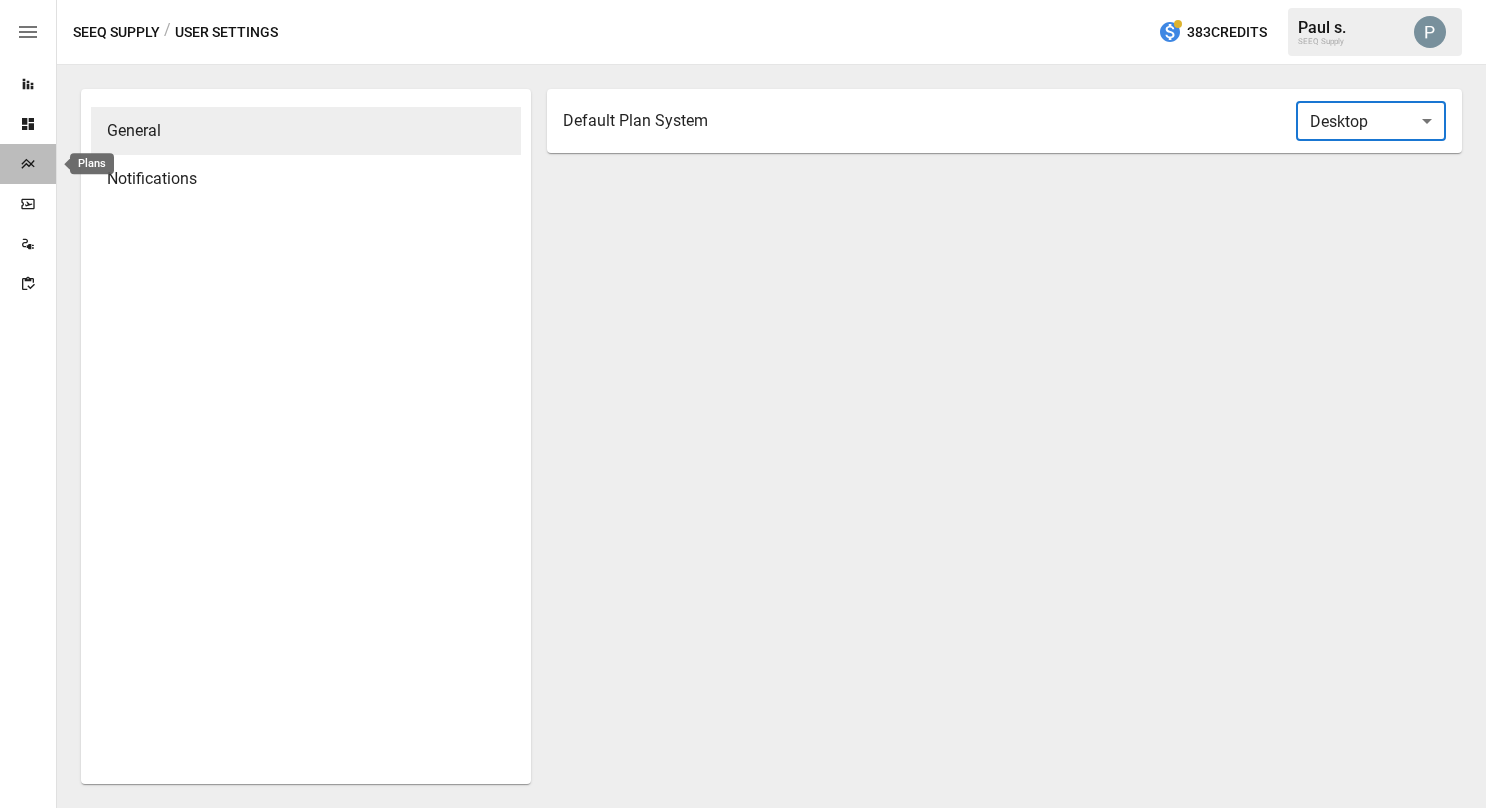 click at bounding box center [27, 164] 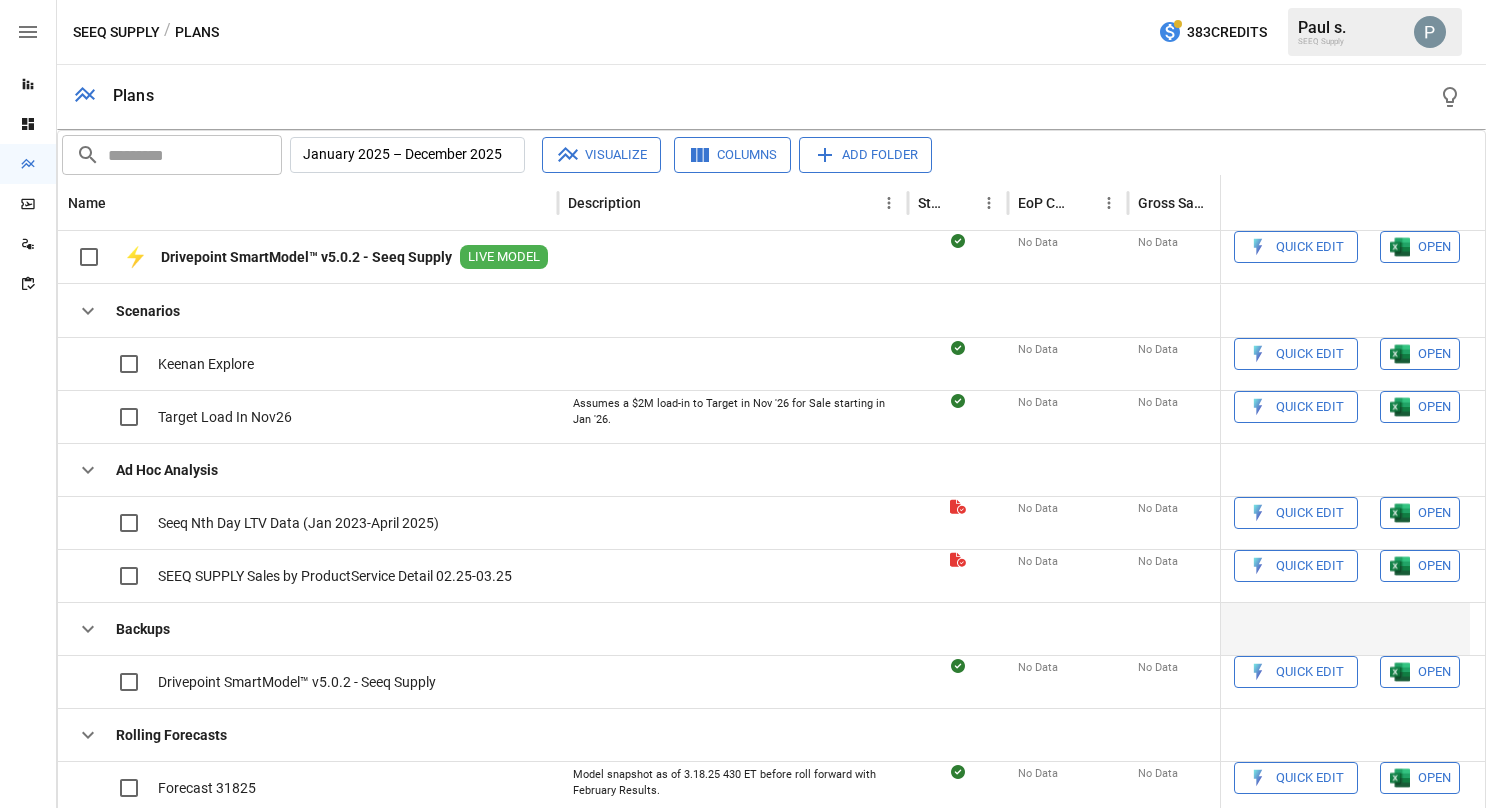scroll, scrollTop: 317, scrollLeft: 0, axis: vertical 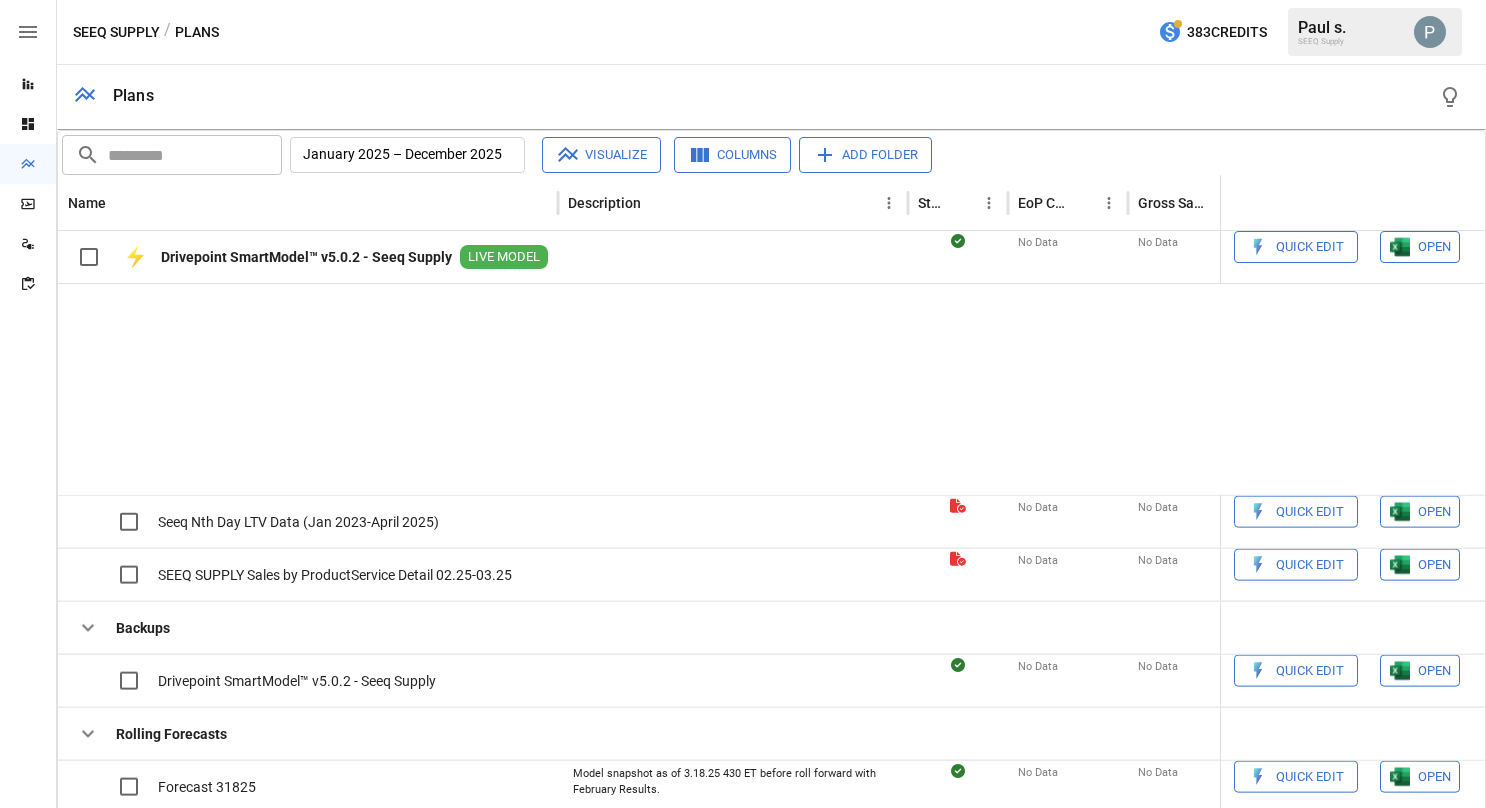 click on "OPEN" at bounding box center (1434, 1206) 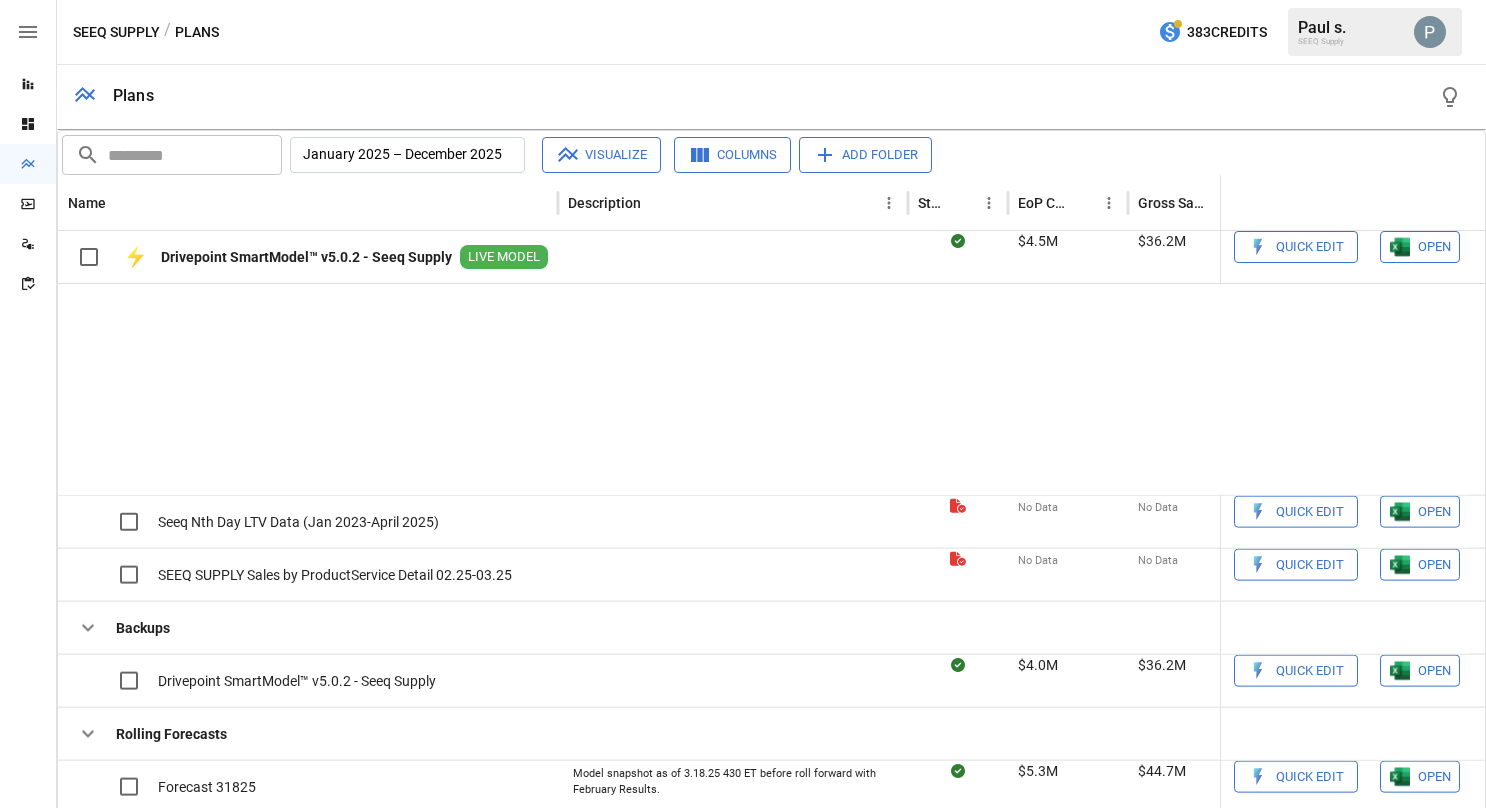 click on "OPEN" at bounding box center (1434, 1206) 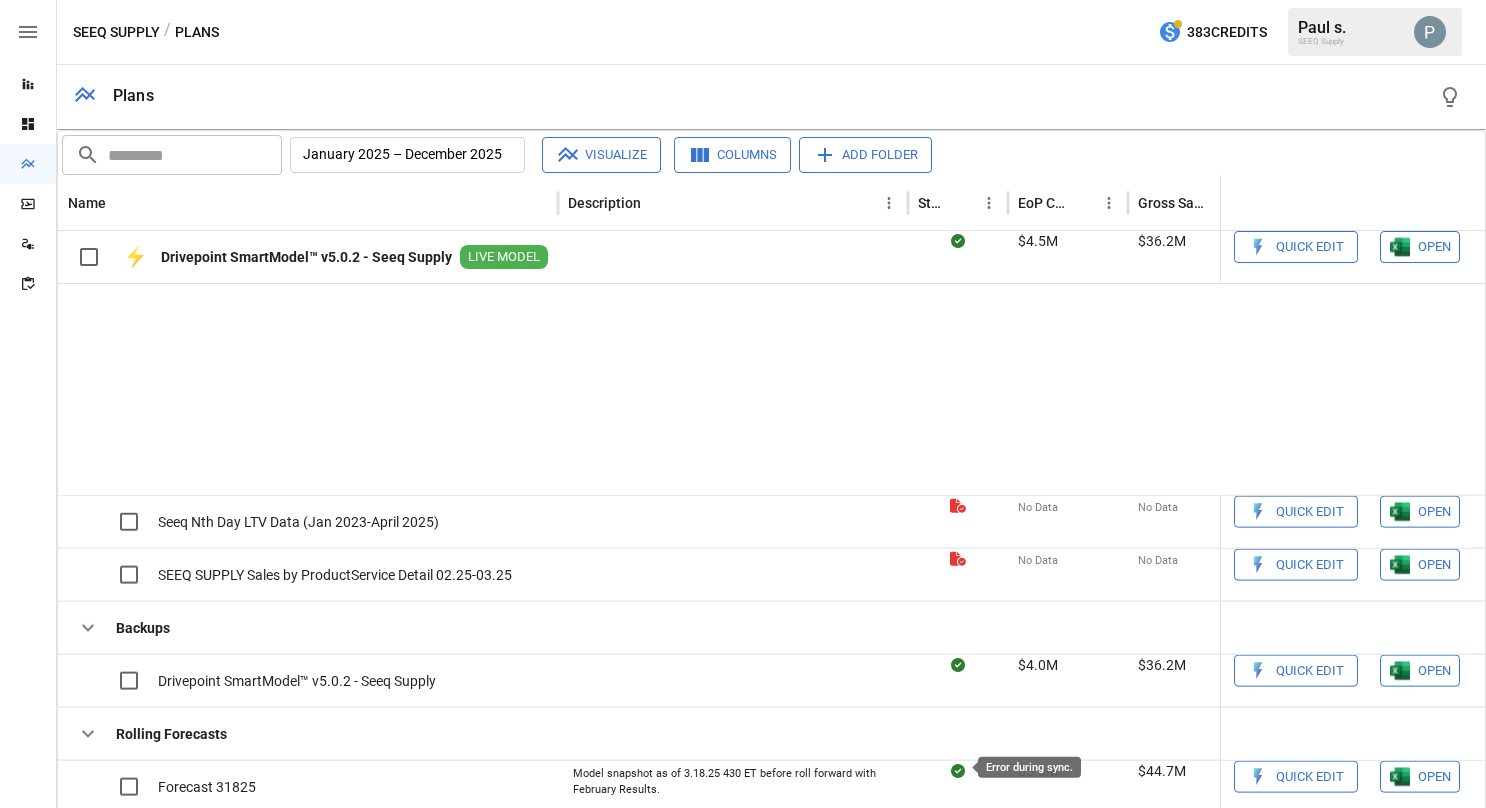 click at bounding box center (958, 1200) 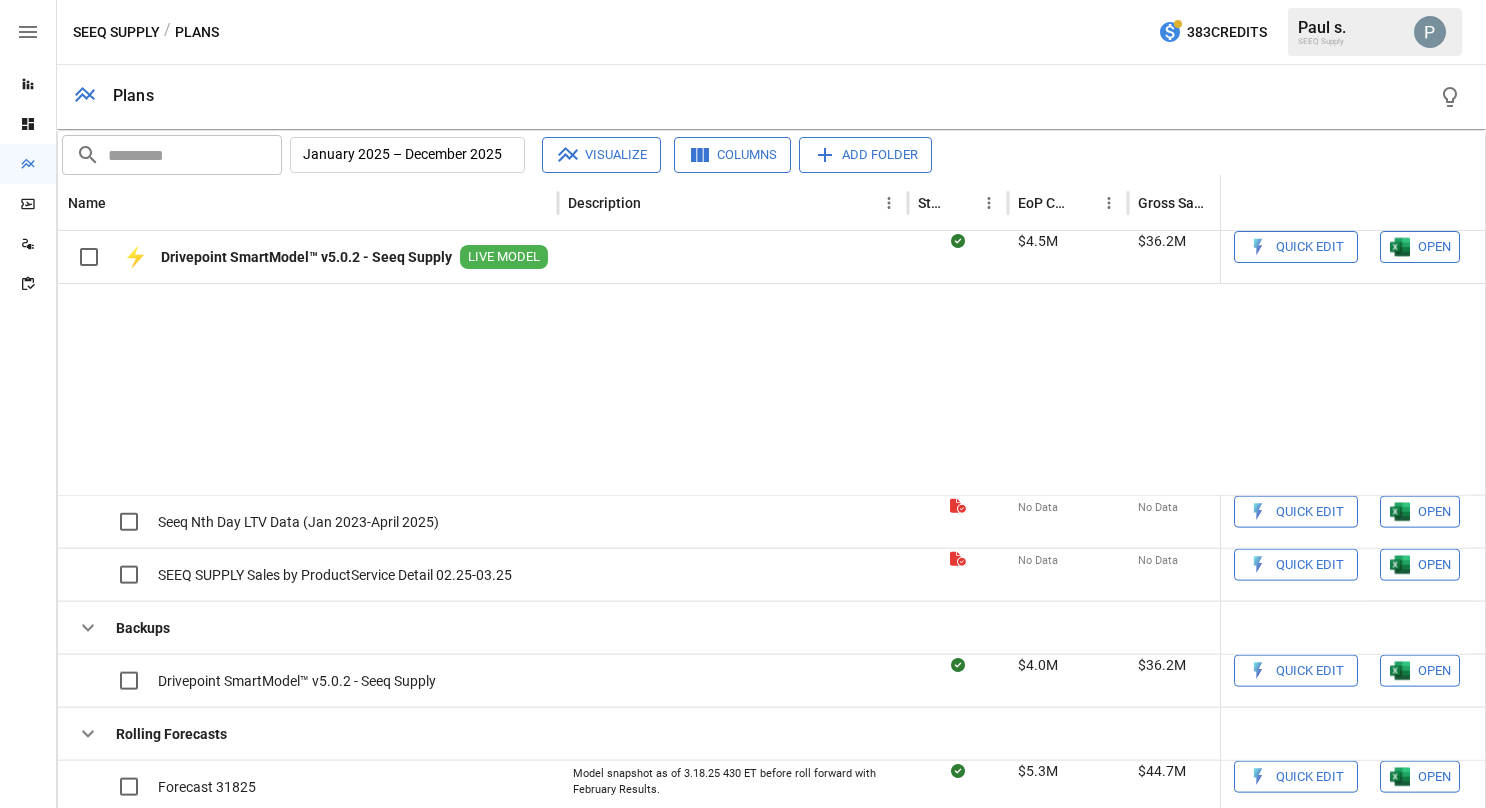 click on "OPEN" at bounding box center (1420, 1215) 